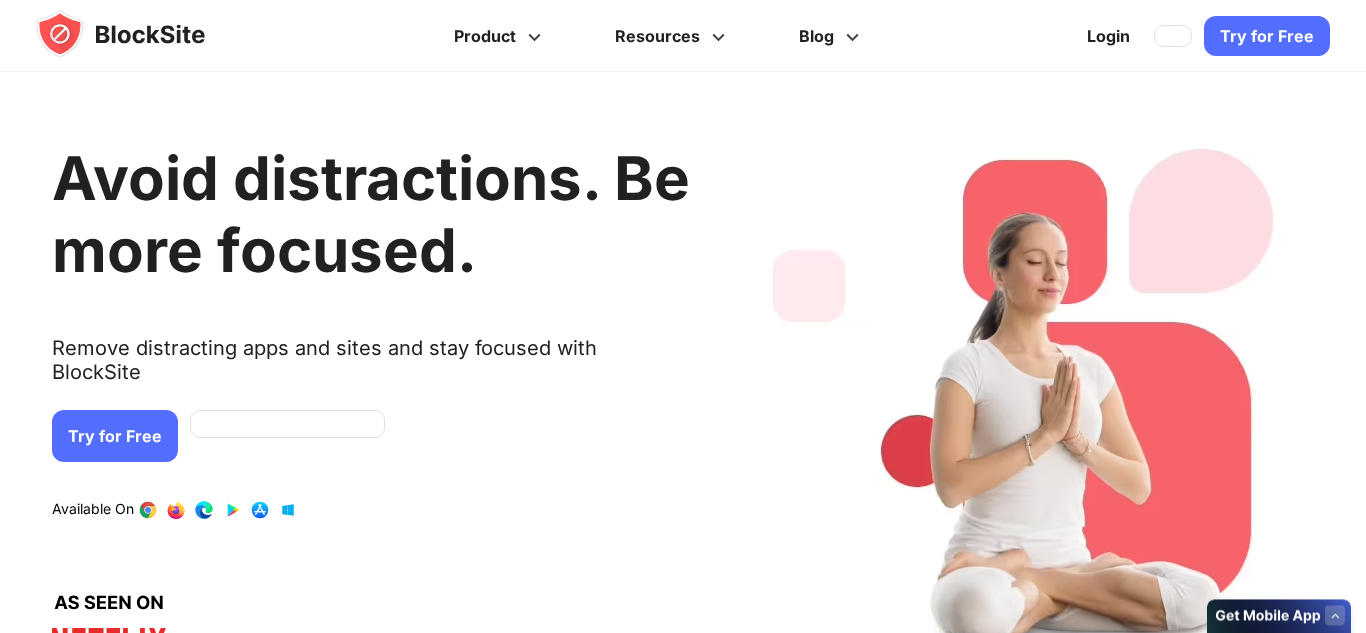 scroll, scrollTop: 0, scrollLeft: 0, axis: both 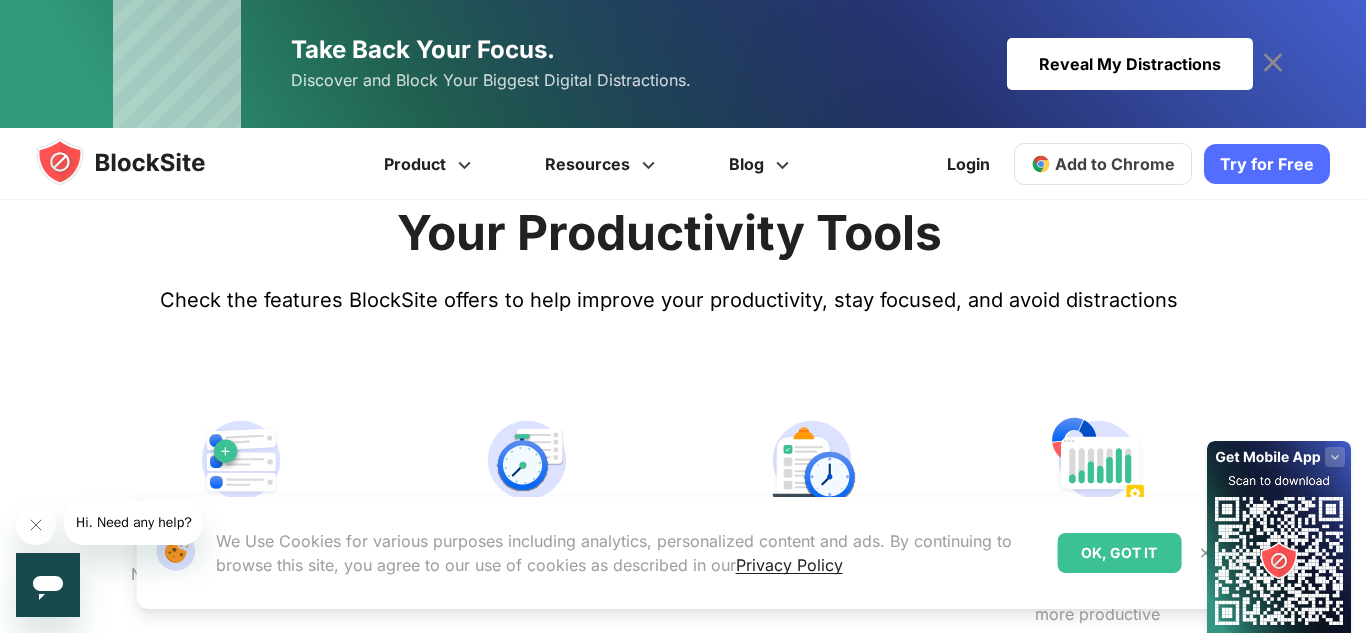 click on "Add to Chrome" at bounding box center (1115, 164) 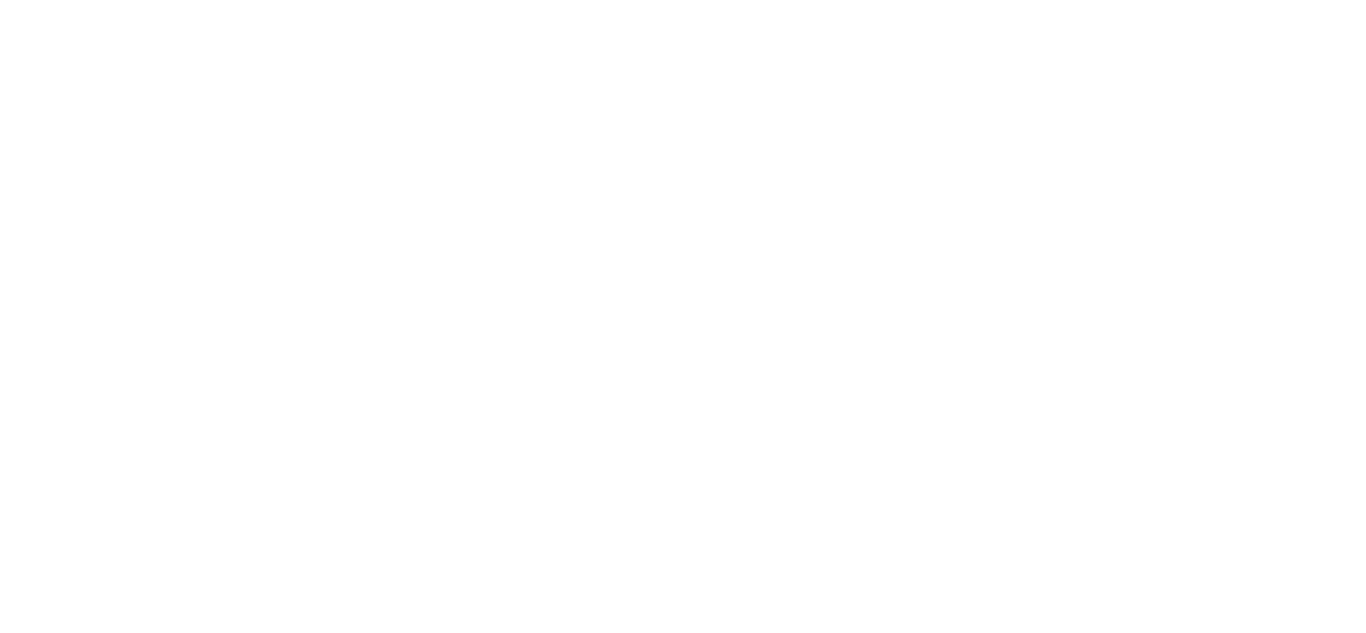 scroll, scrollTop: 0, scrollLeft: 0, axis: both 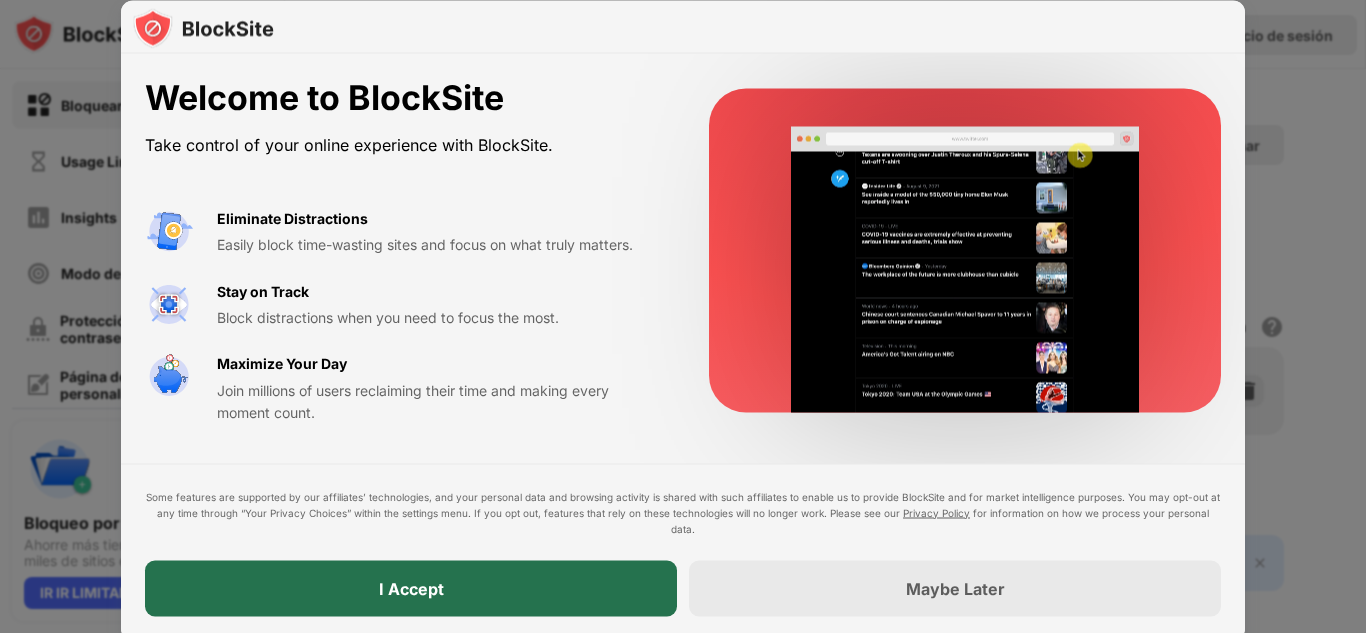 click on "I Accept" at bounding box center [411, 588] 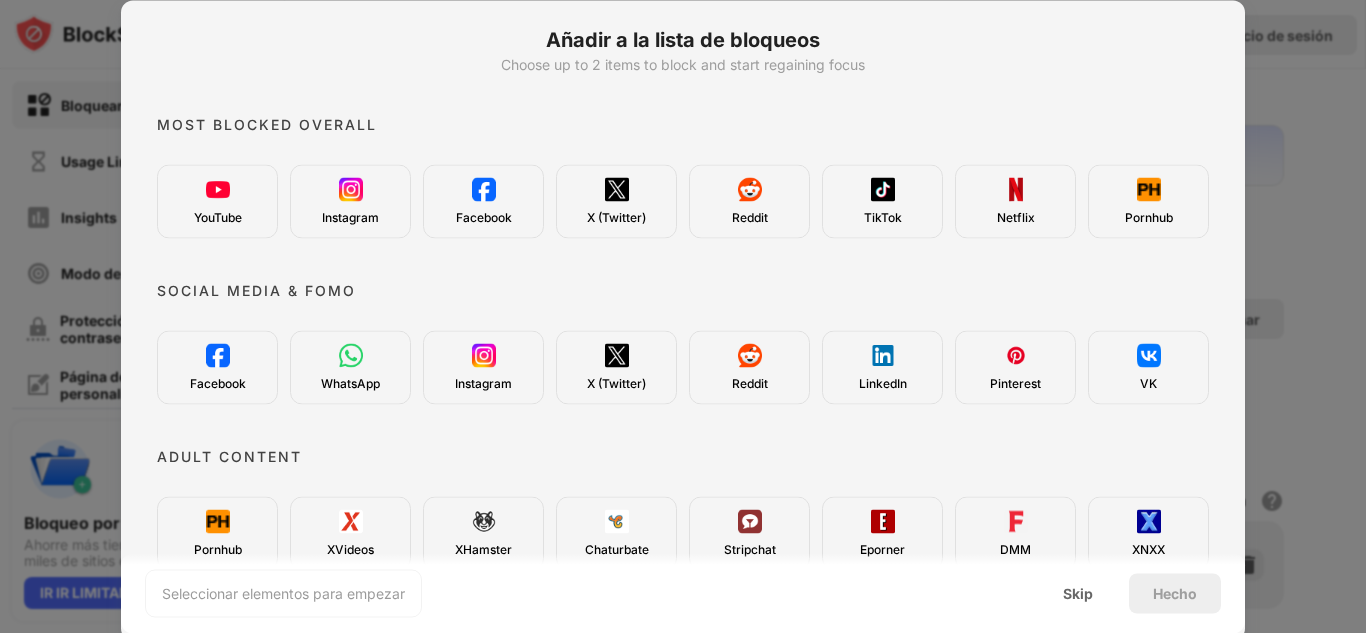 scroll, scrollTop: 0, scrollLeft: 0, axis: both 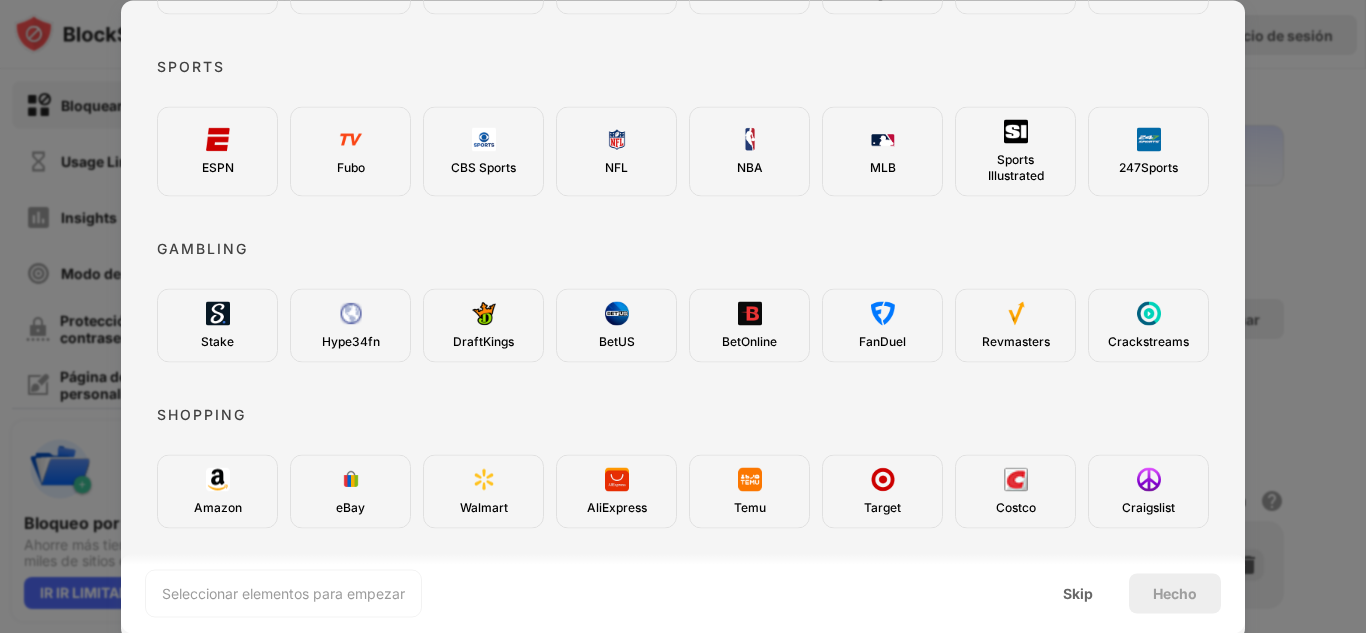 click at bounding box center (683, 316) 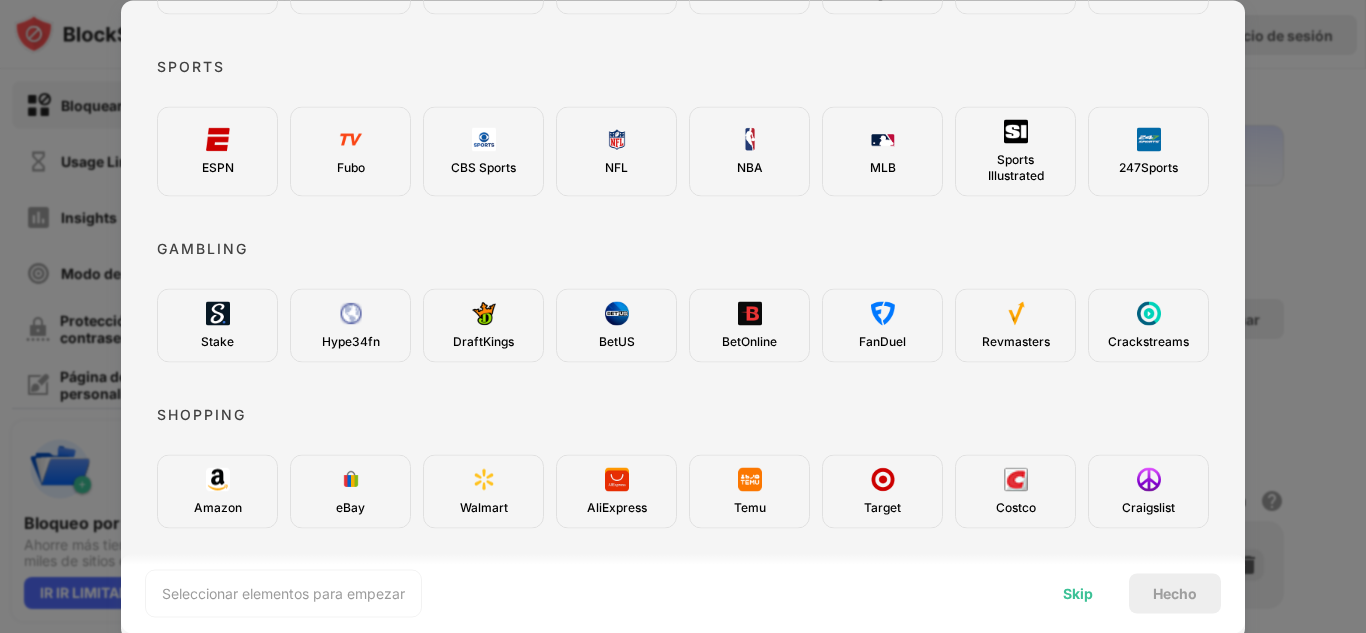 click on "Skip" at bounding box center (1078, 593) 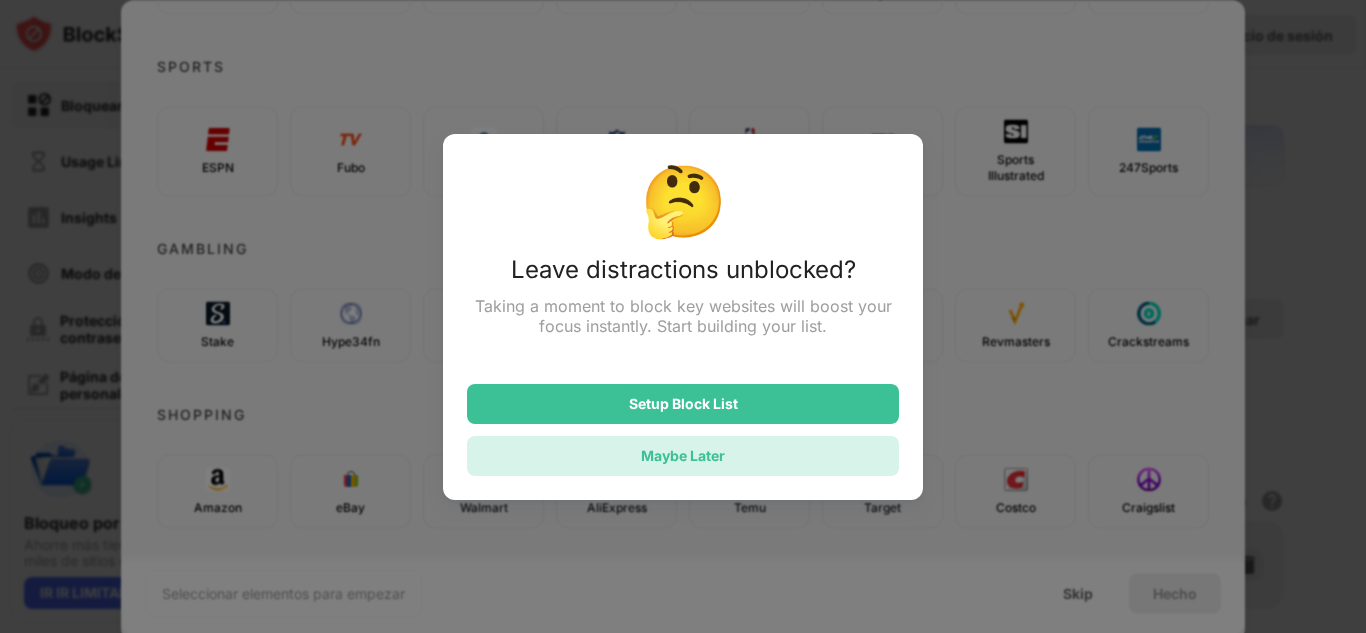 click on "Maybe Later" at bounding box center (683, 455) 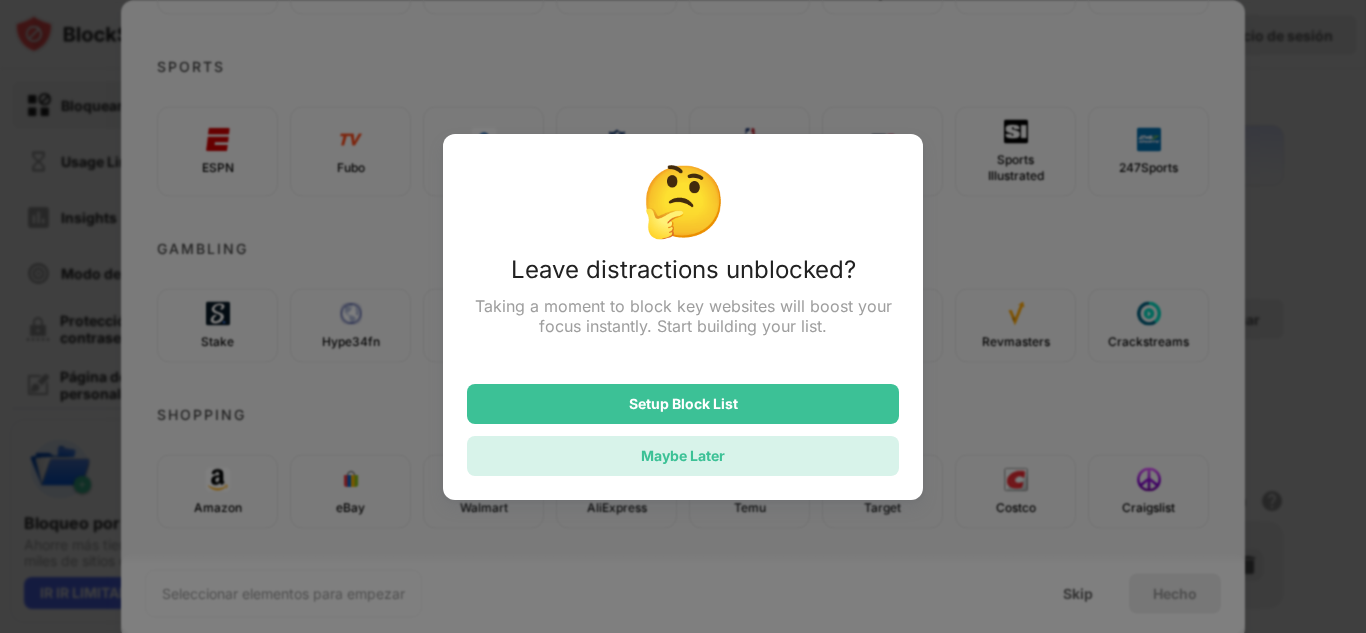 scroll, scrollTop: 0, scrollLeft: 0, axis: both 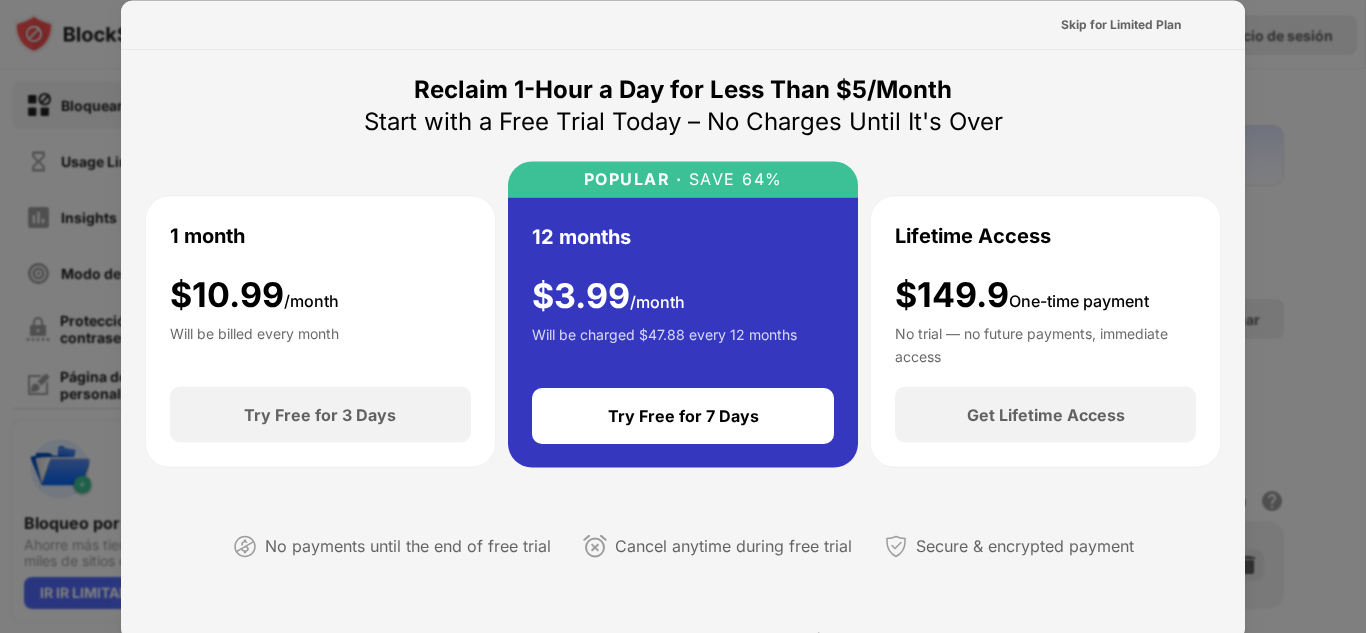 click at bounding box center (683, 316) 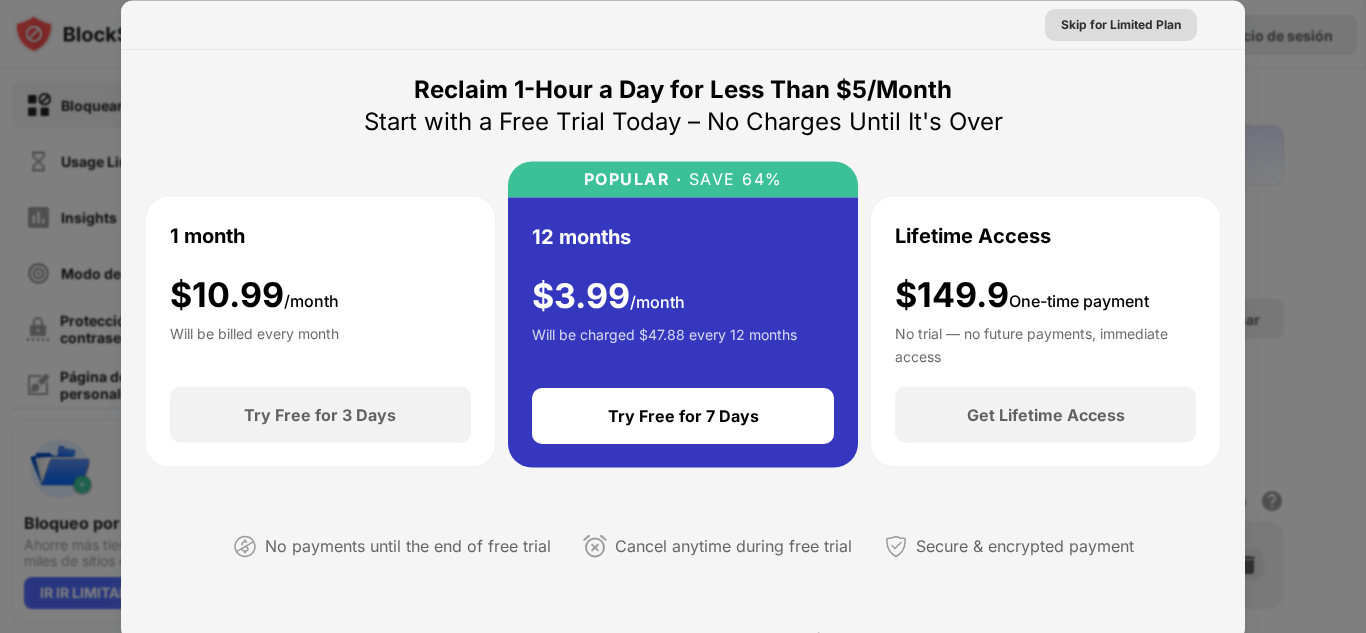 click on "Skip for Limited Plan" at bounding box center (1121, 24) 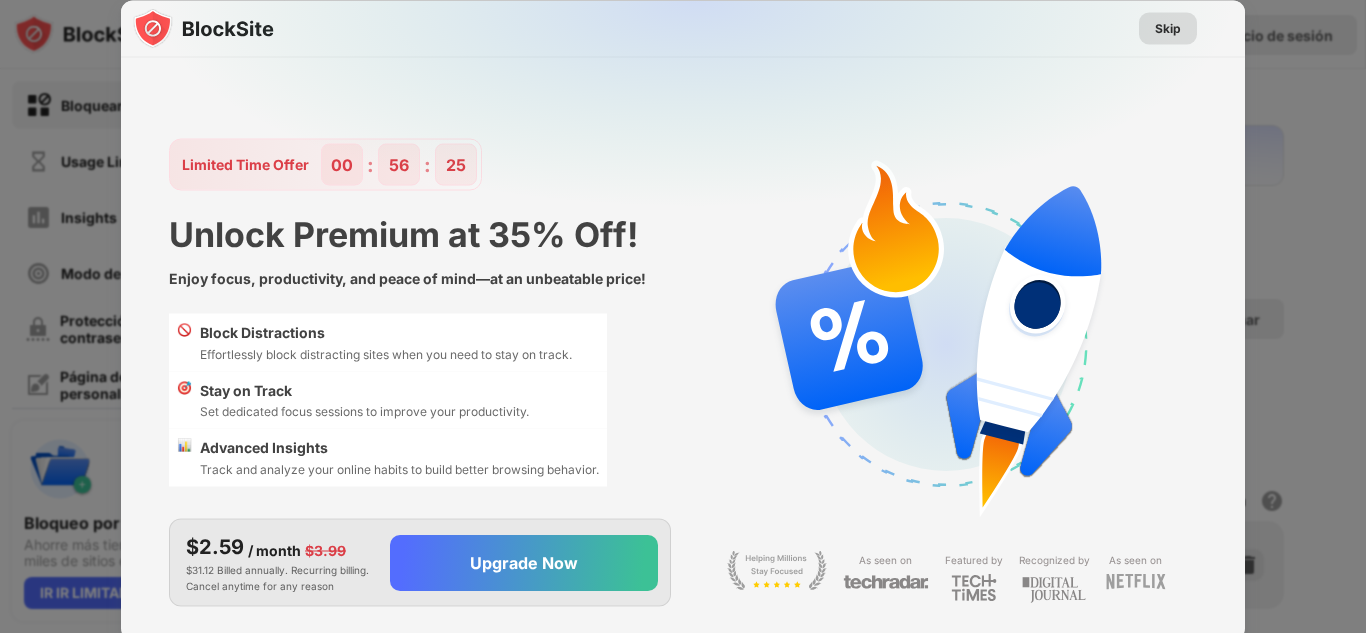 click on "Skip" at bounding box center [1168, 28] 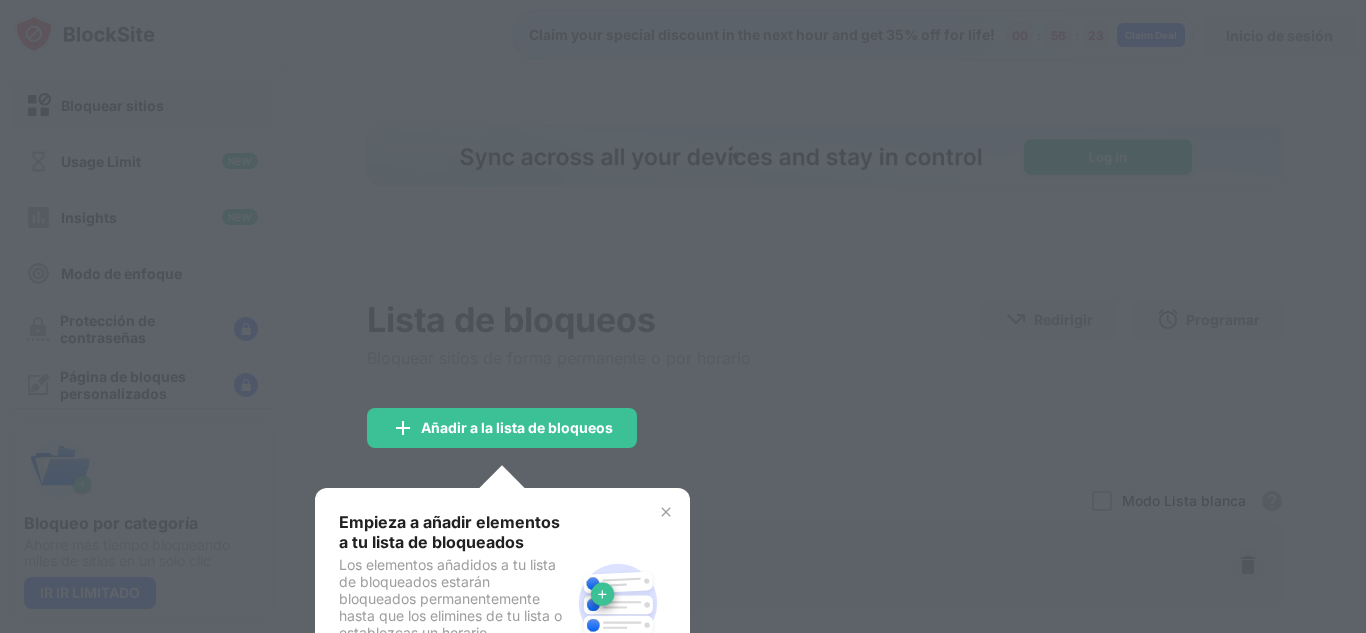 click at bounding box center [683, 316] 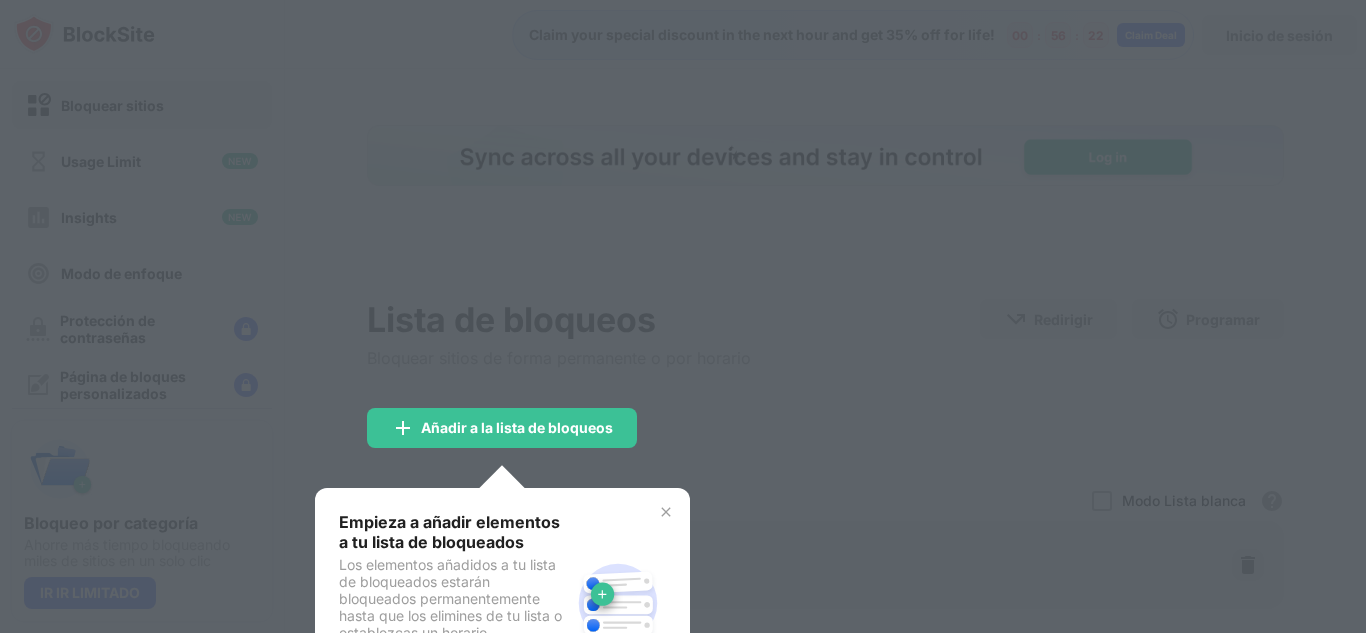 scroll, scrollTop: 0, scrollLeft: 0, axis: both 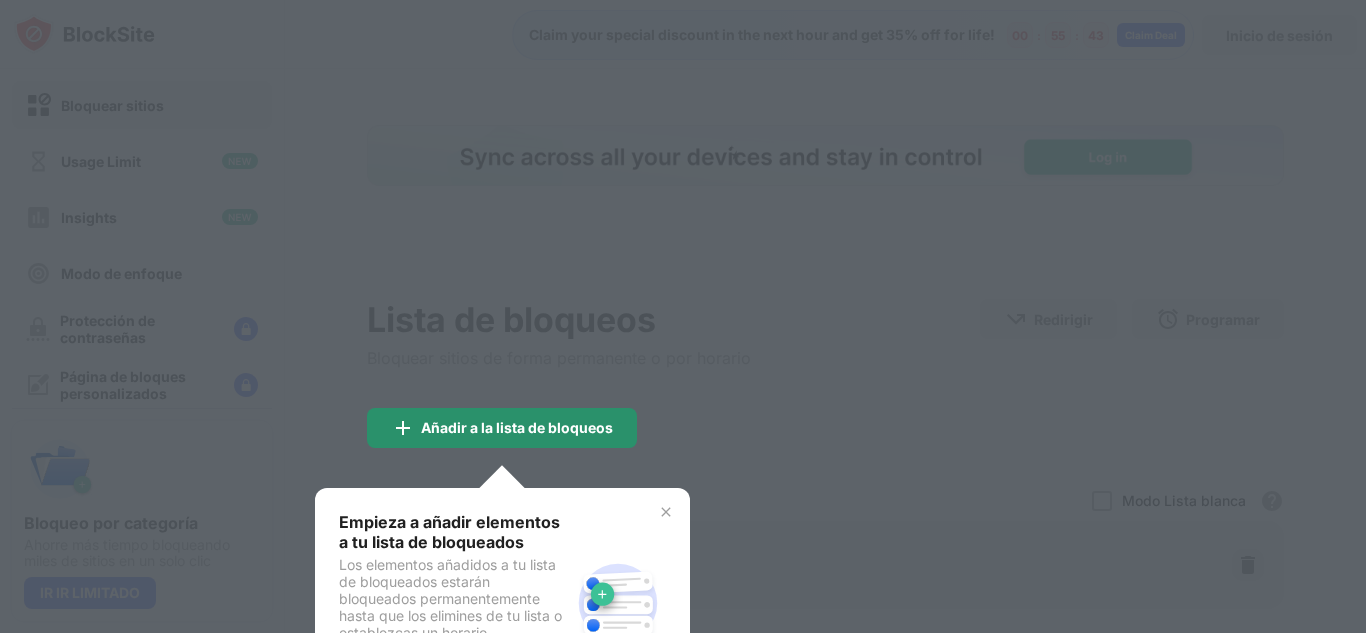 click on "Añadir a la lista de bloqueos" at bounding box center [502, 428] 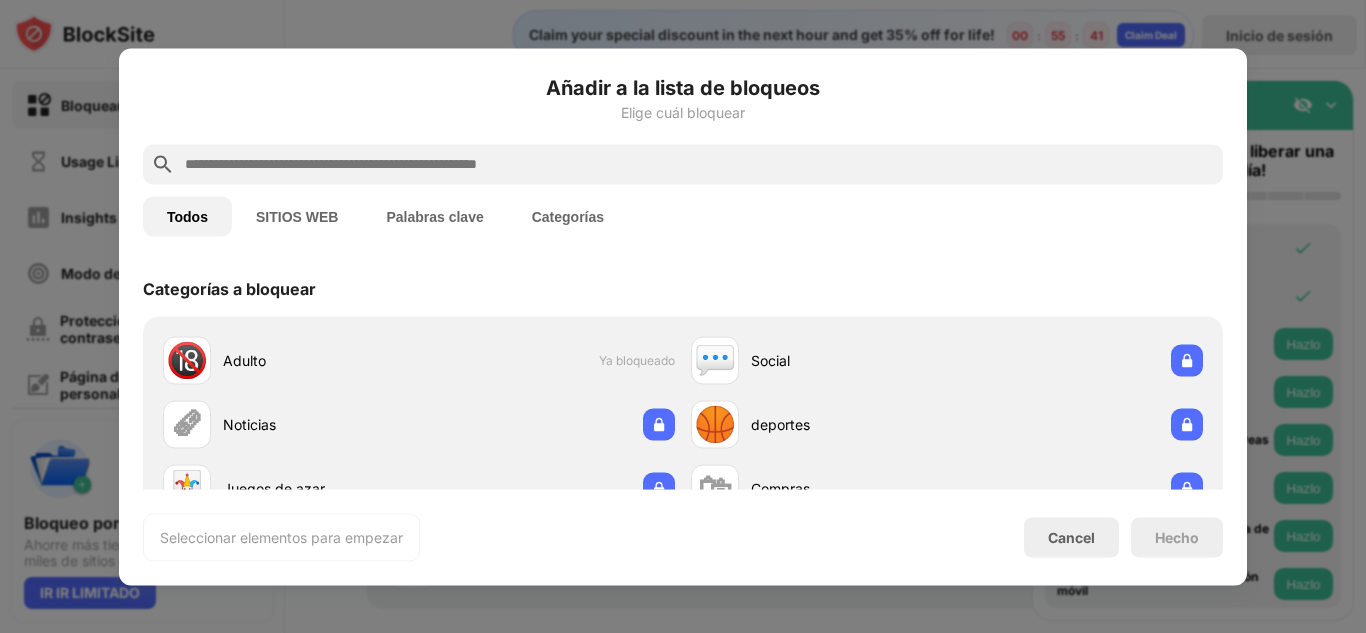 scroll, scrollTop: 0, scrollLeft: 0, axis: both 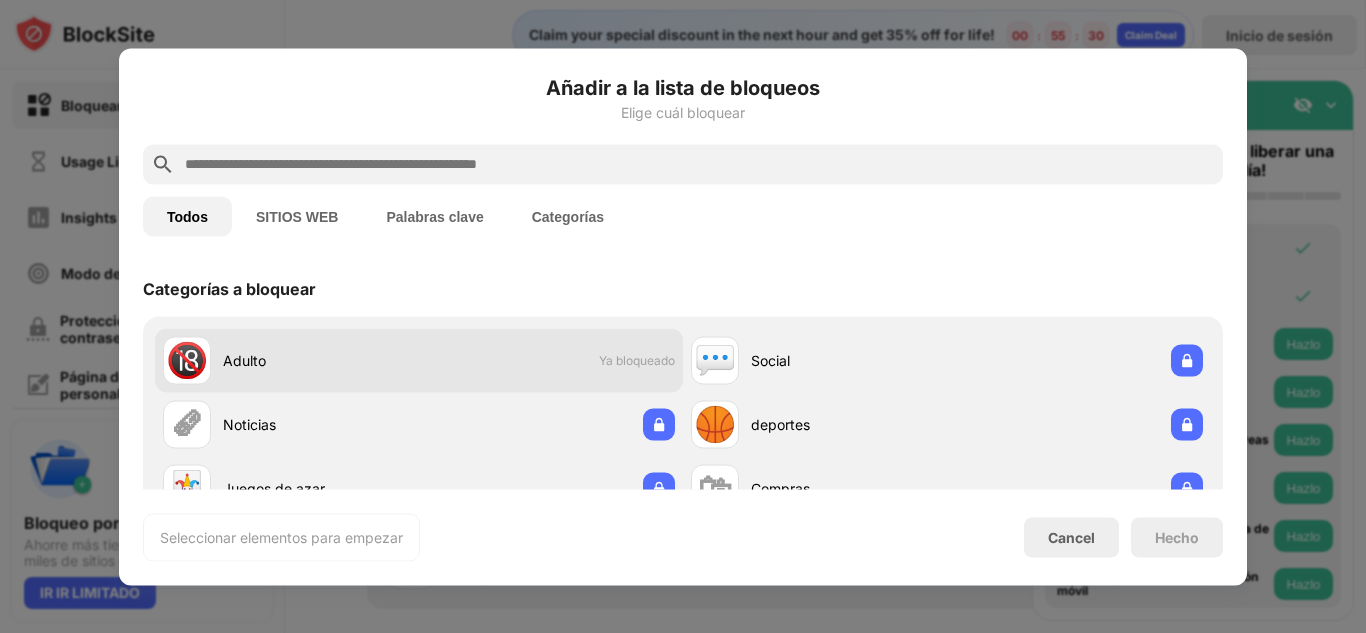 click on "🔞 Adulto Ya bloqueado" at bounding box center (419, 360) 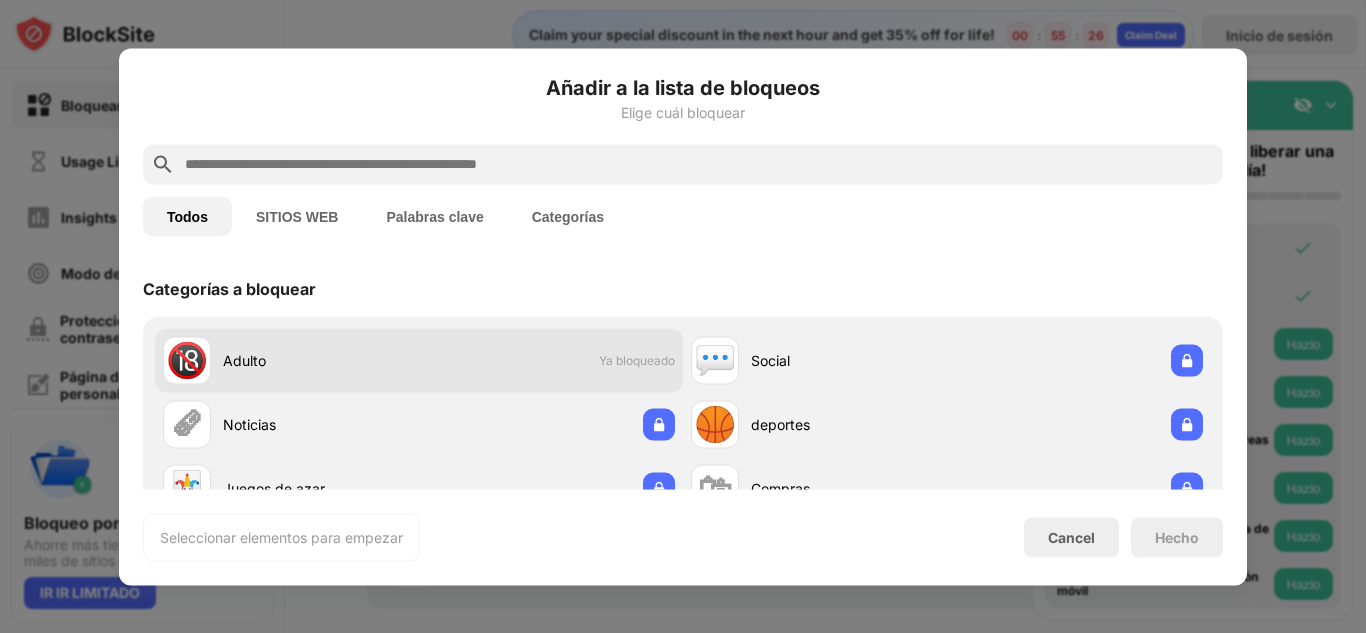 click on "Adulto" at bounding box center (321, 360) 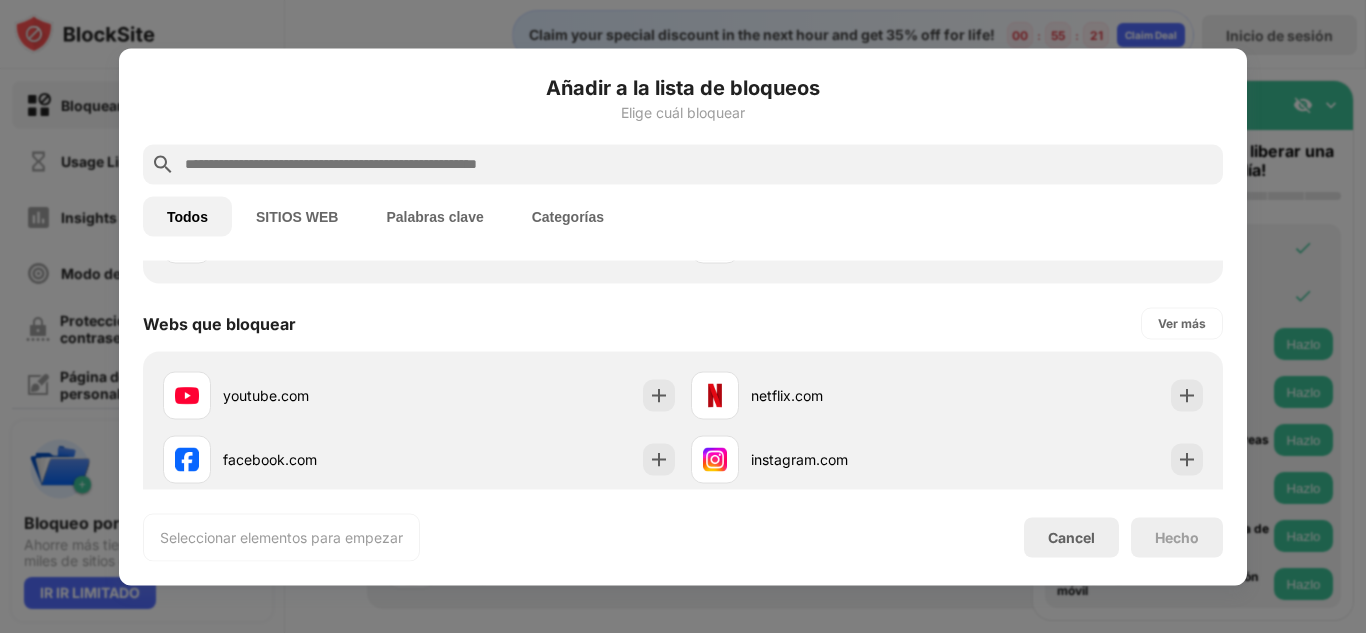 scroll, scrollTop: 0, scrollLeft: 0, axis: both 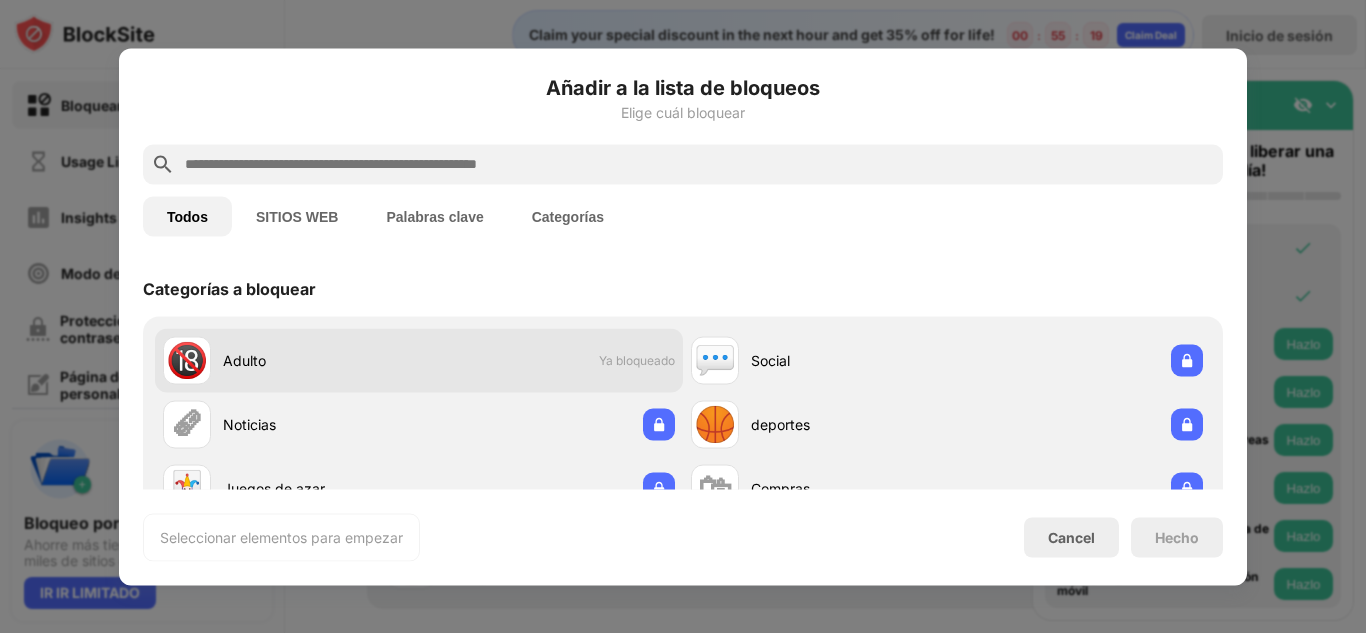 click on "Adulto" at bounding box center (321, 360) 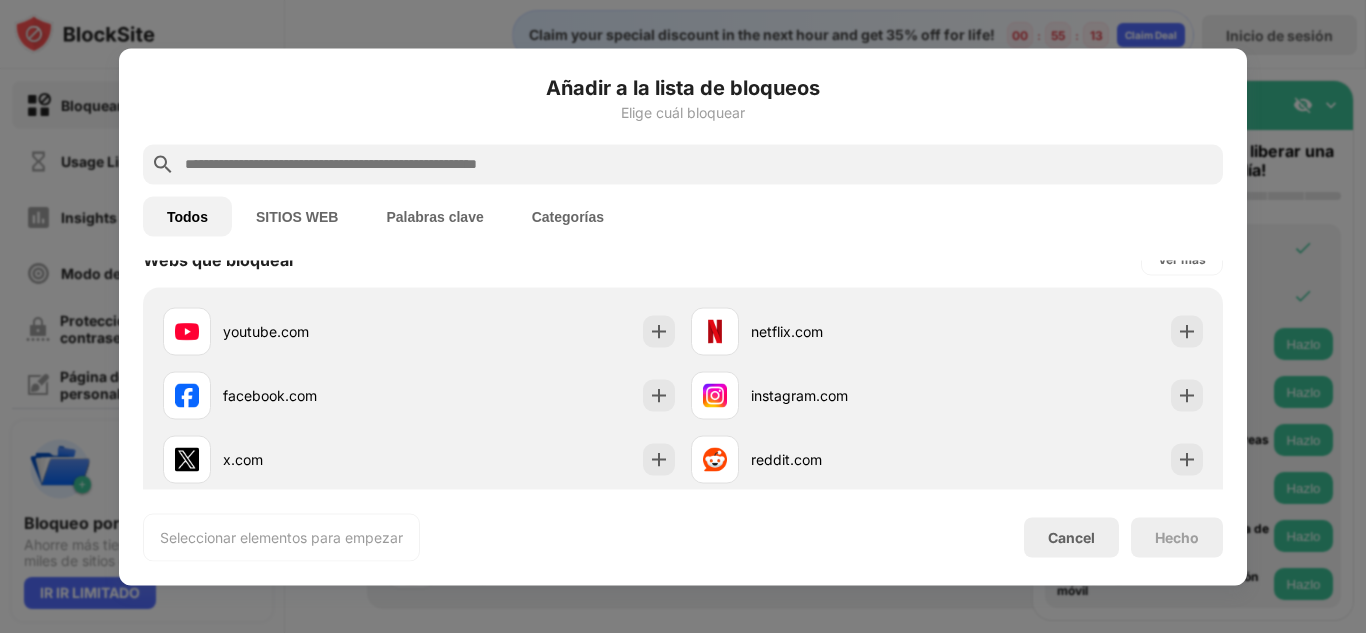 scroll, scrollTop: 309, scrollLeft: 0, axis: vertical 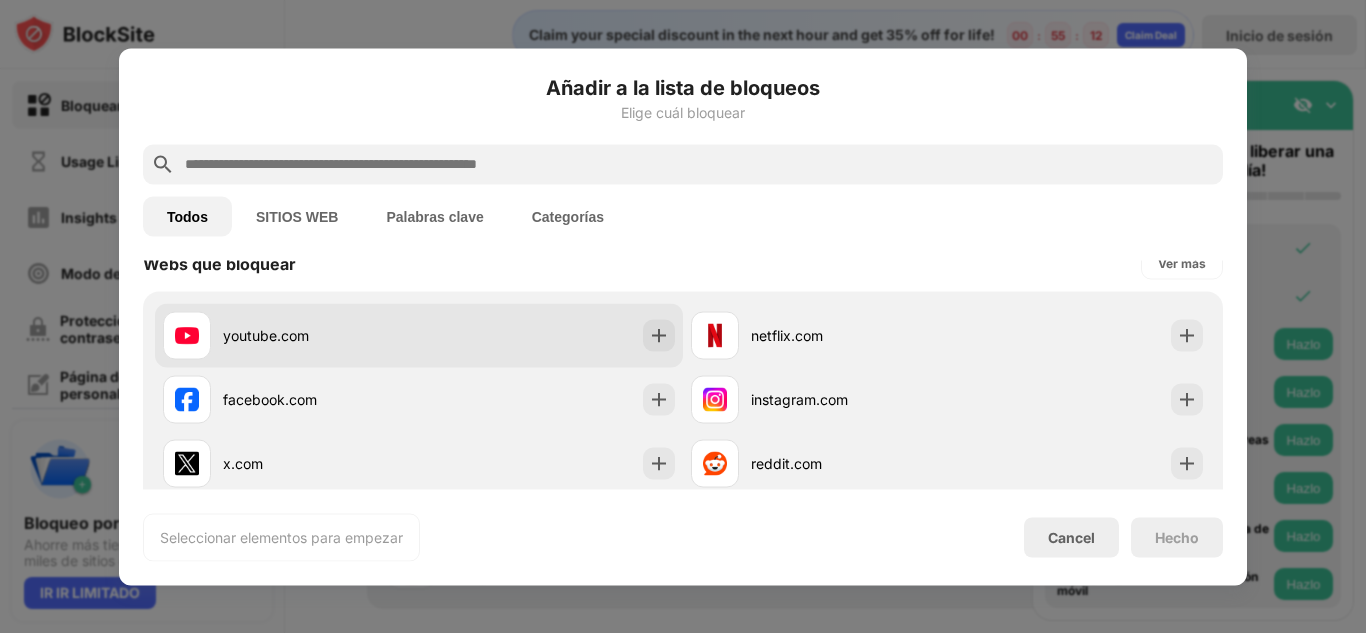 click on "youtube.com" at bounding box center (291, 335) 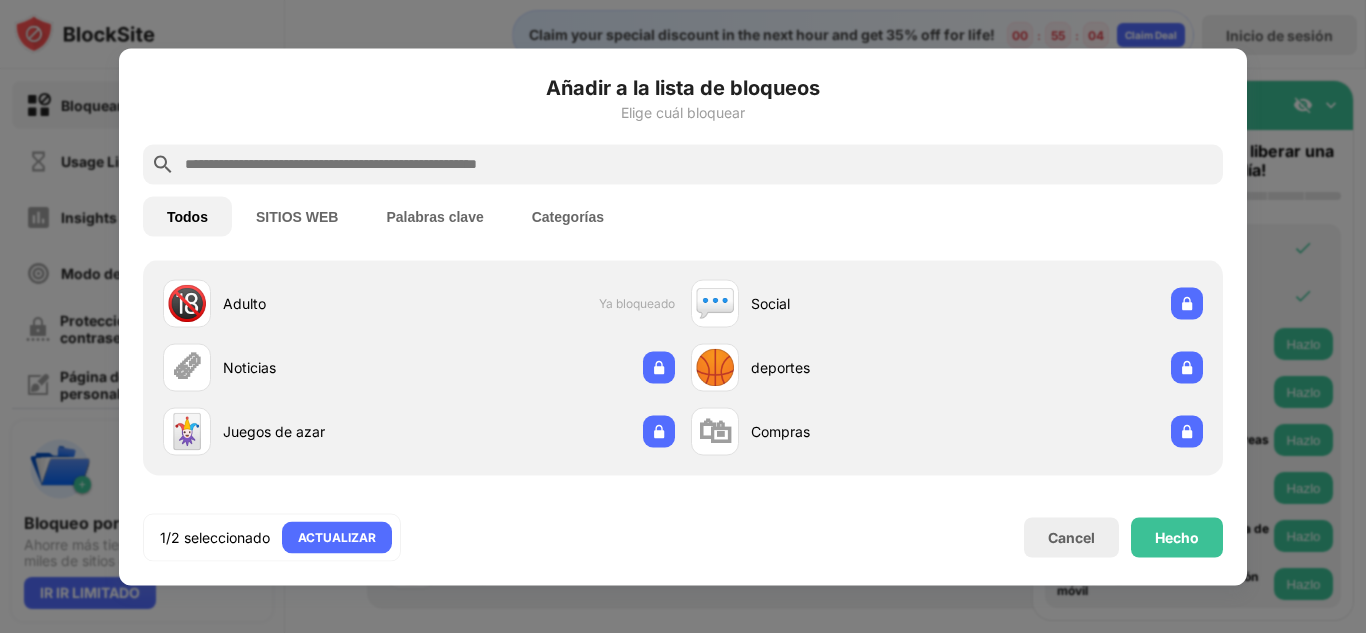 scroll, scrollTop: 0, scrollLeft: 0, axis: both 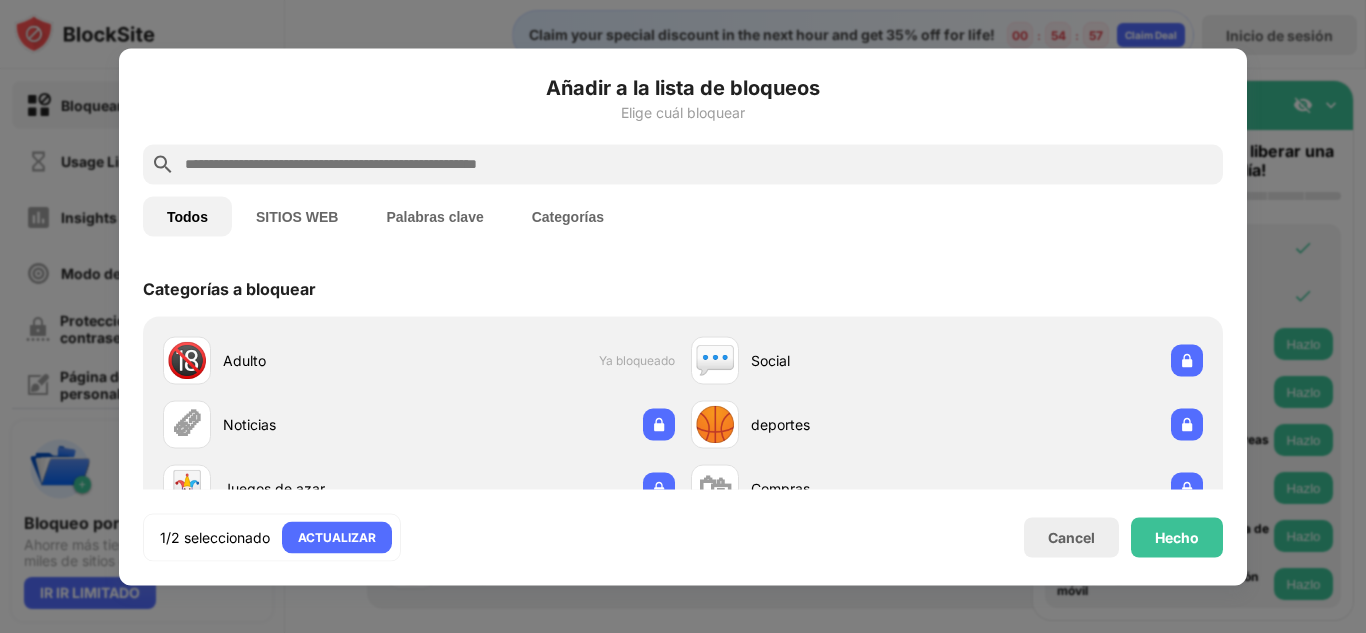 click at bounding box center [699, 164] 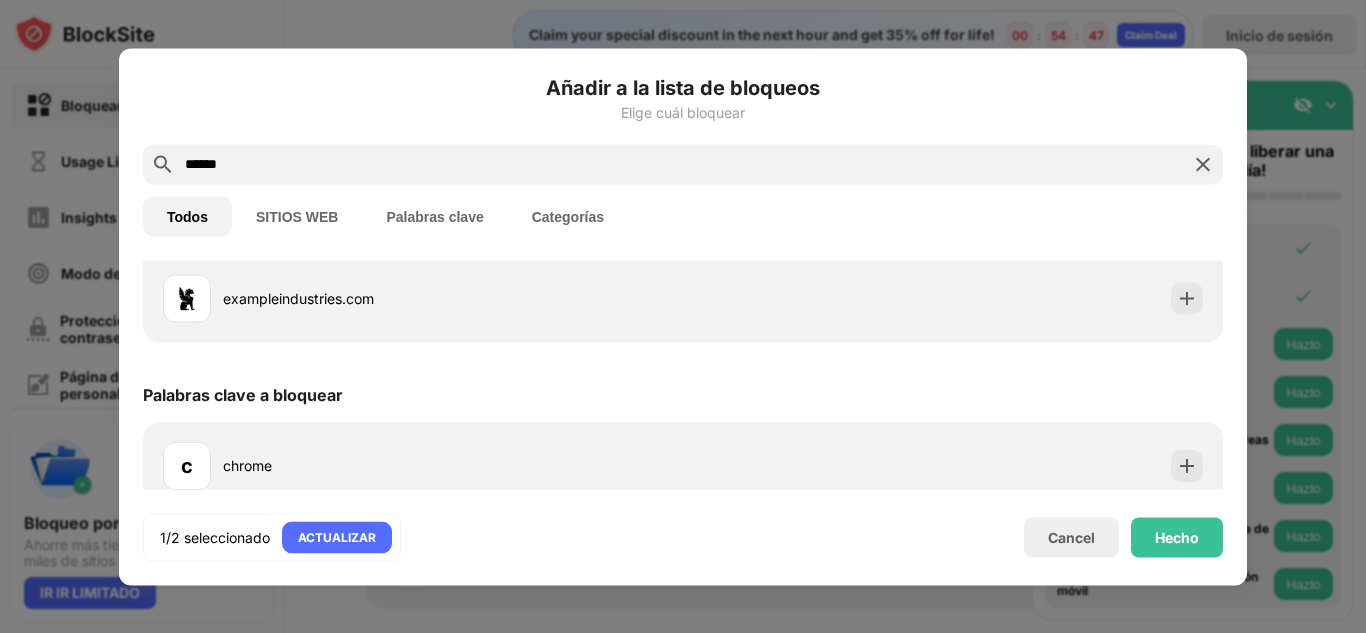 scroll, scrollTop: 0, scrollLeft: 0, axis: both 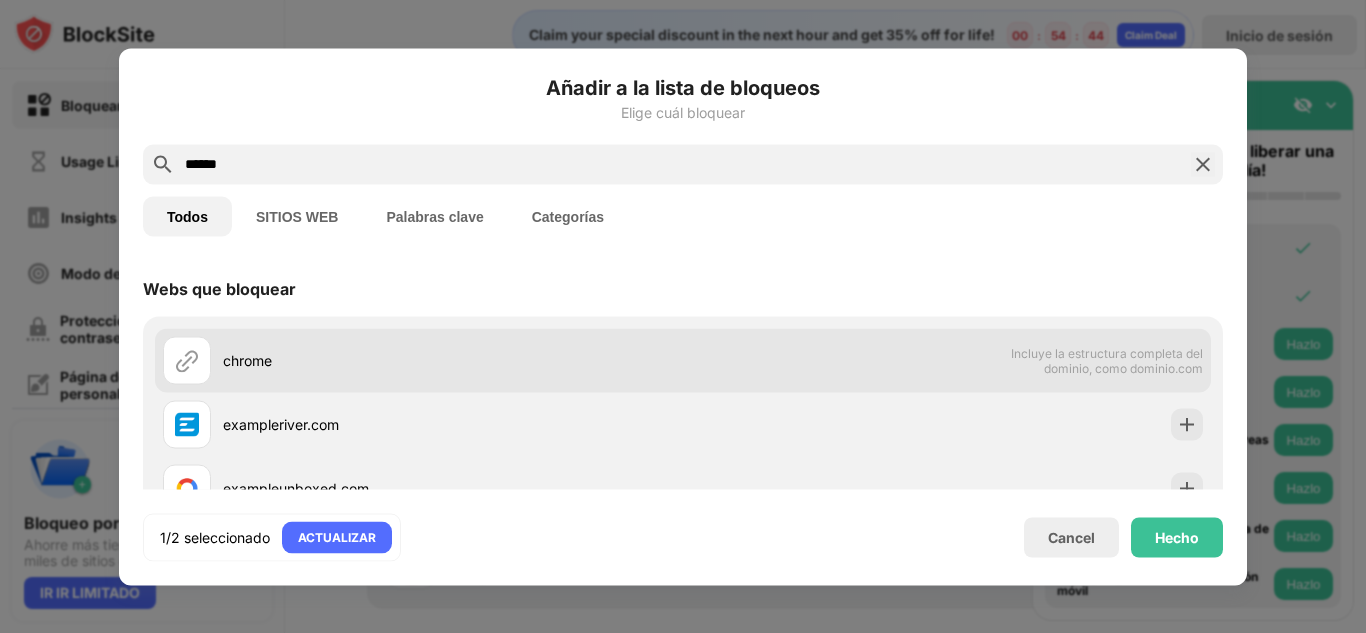click on "chrome" at bounding box center [453, 360] 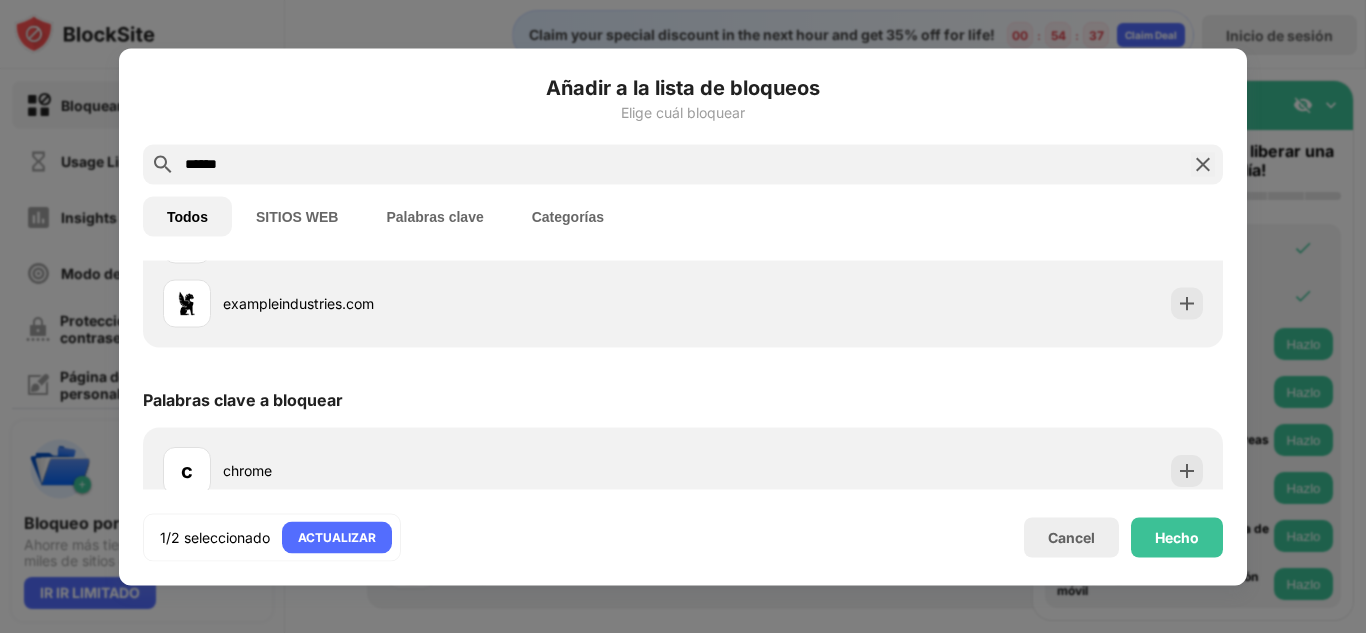 scroll, scrollTop: 403, scrollLeft: 0, axis: vertical 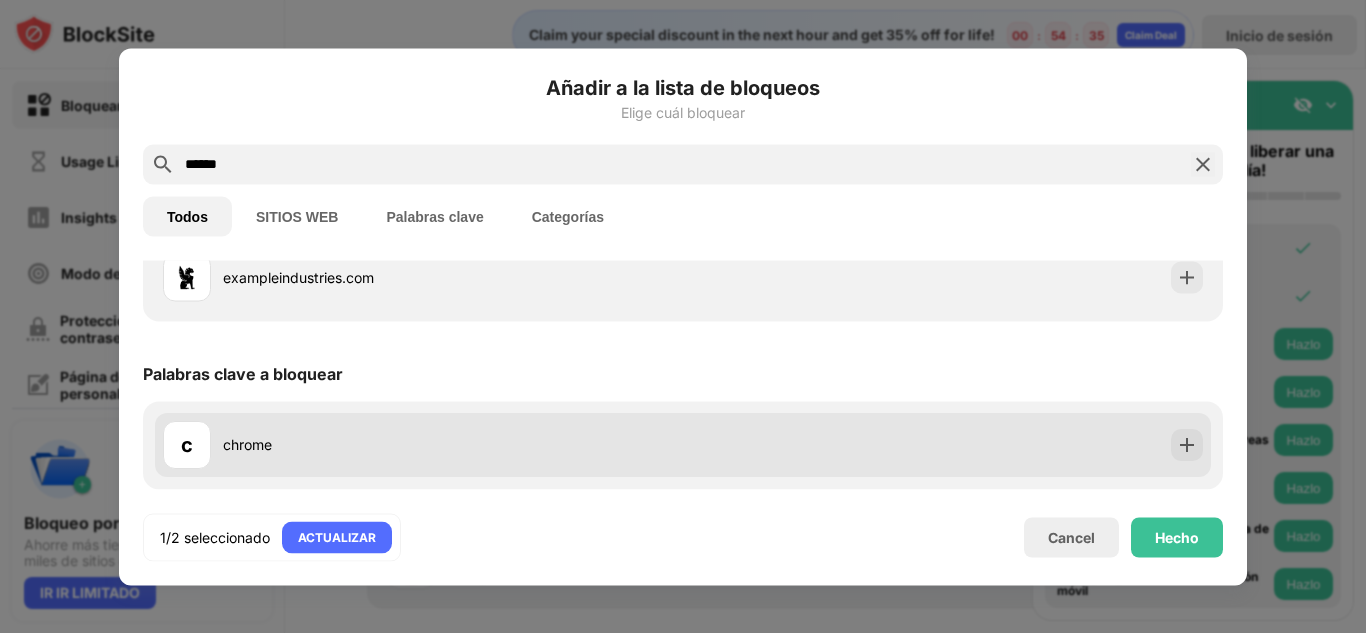 click on "c chrome" at bounding box center (423, 445) 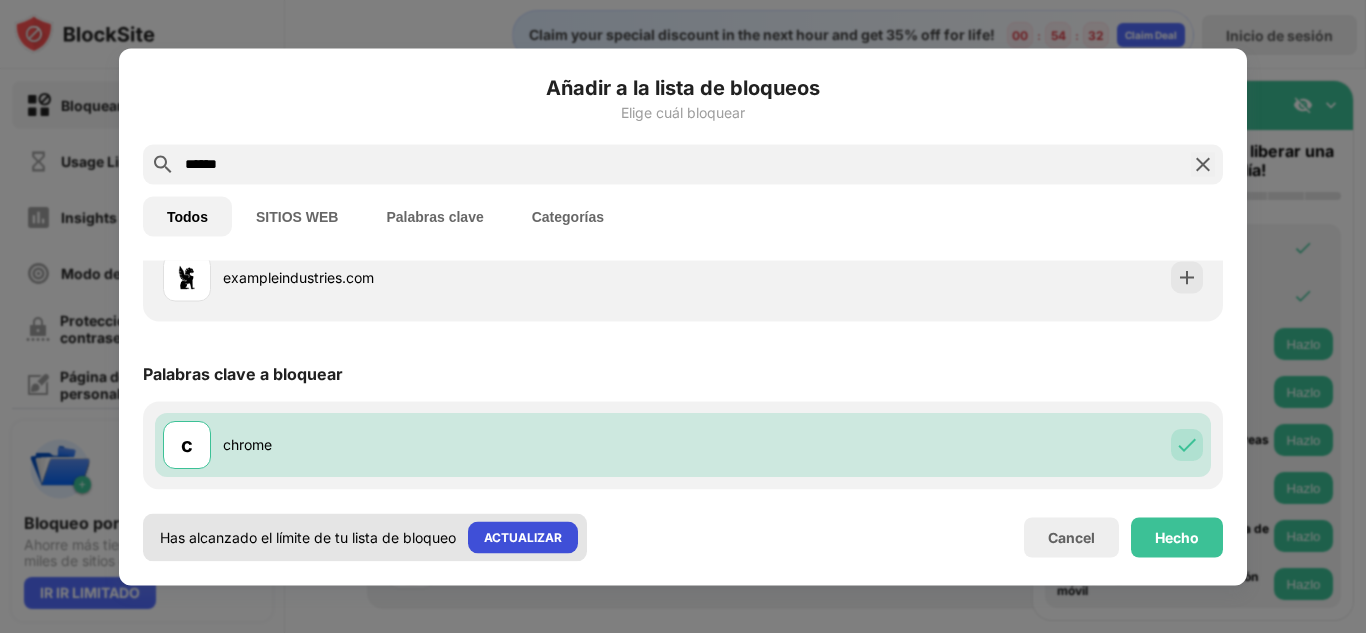 scroll, scrollTop: 0, scrollLeft: 0, axis: both 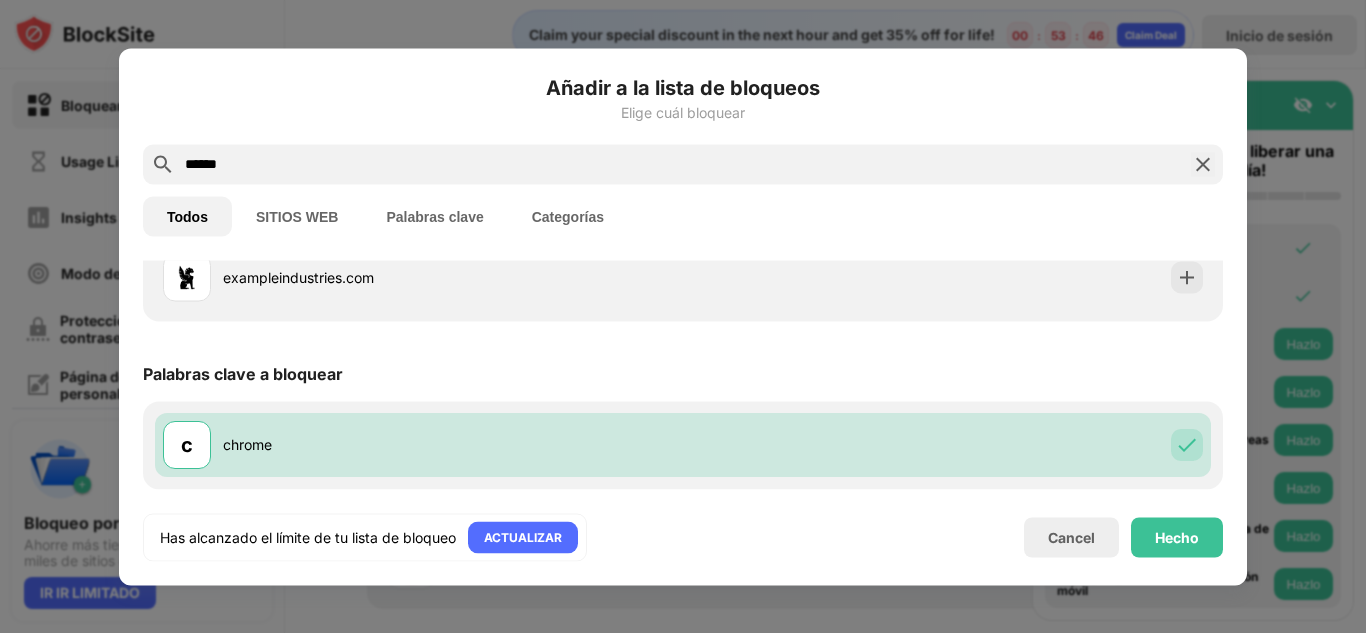 click on "SITIOS WEB" at bounding box center (297, 216) 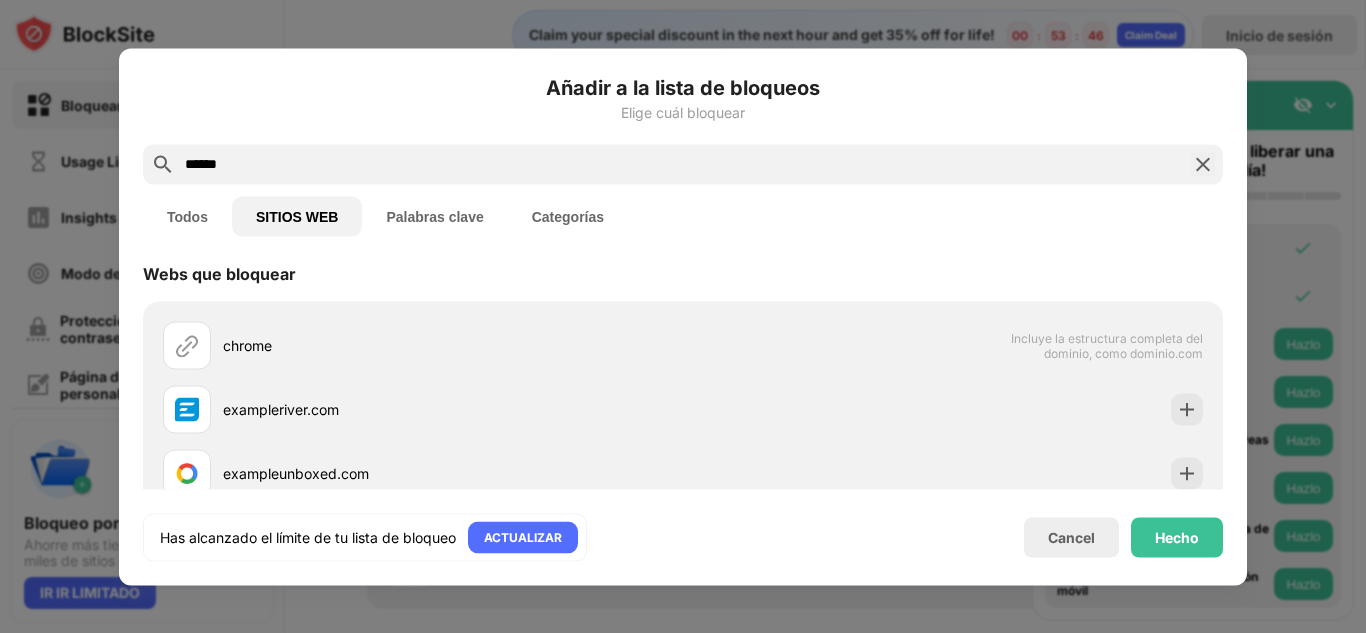 scroll, scrollTop: 0, scrollLeft: 0, axis: both 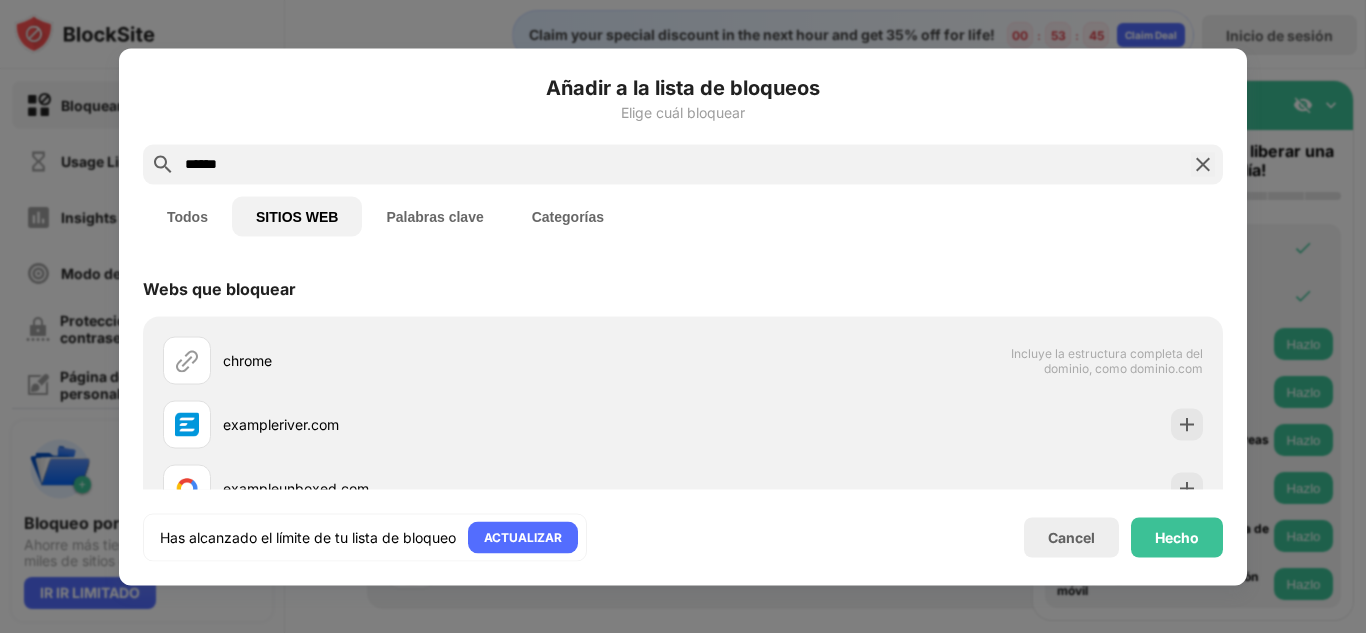 click on "Añadir a la lista de bloqueos Elige cuál bloquear ****** Todos SITIOS WEB Palabras clave Categorías Webs que bloquear chrome Incluye la estructura completa del dominio, como dominio.com chromeriver.com chromeunboxed.com chrome-stats.com chromehearts.com chromeindustries.com Has alcanzado el límite de tu lista de bloqueo ACTUALIZAR Cancel Hecho" at bounding box center (683, 316) 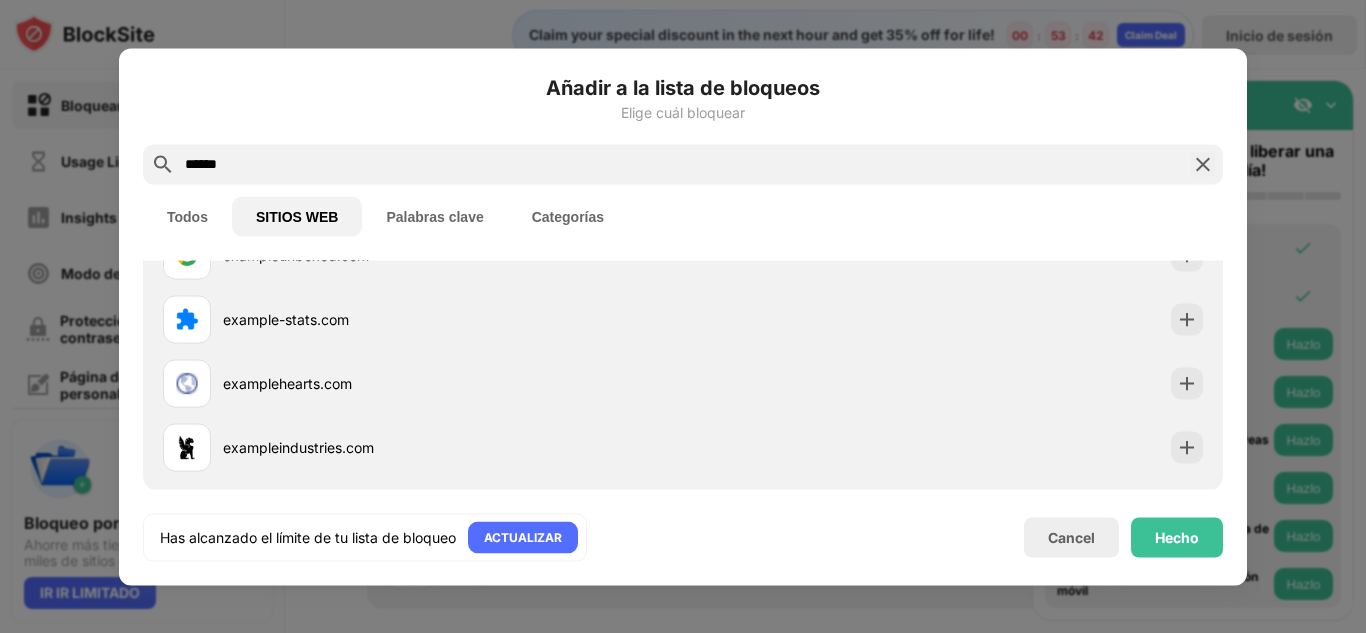 scroll, scrollTop: 223, scrollLeft: 0, axis: vertical 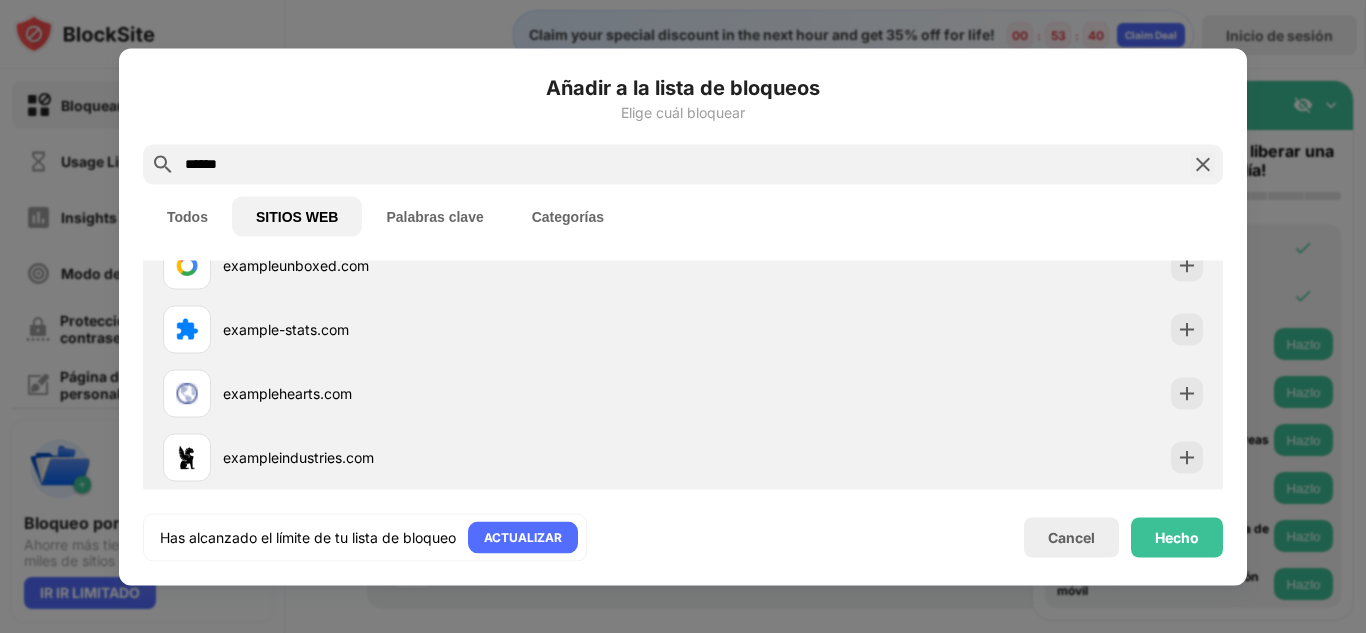 click on "Palabras clave" at bounding box center (434, 216) 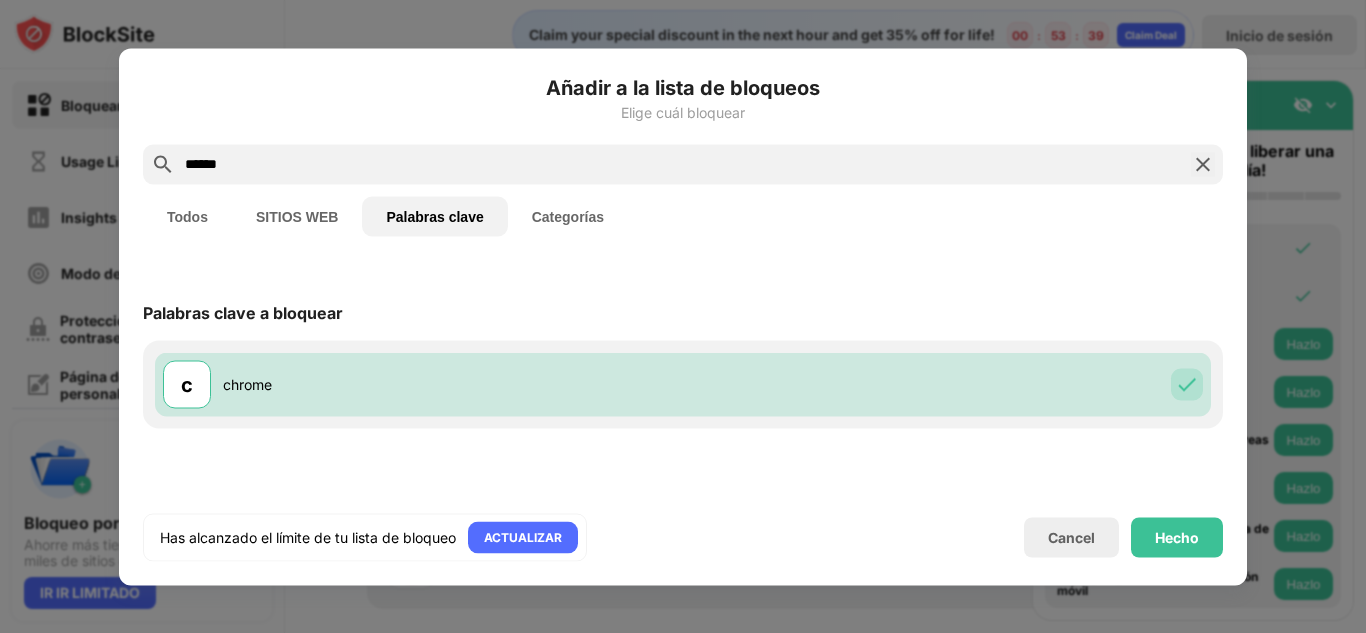 click on "Categorías" at bounding box center (568, 216) 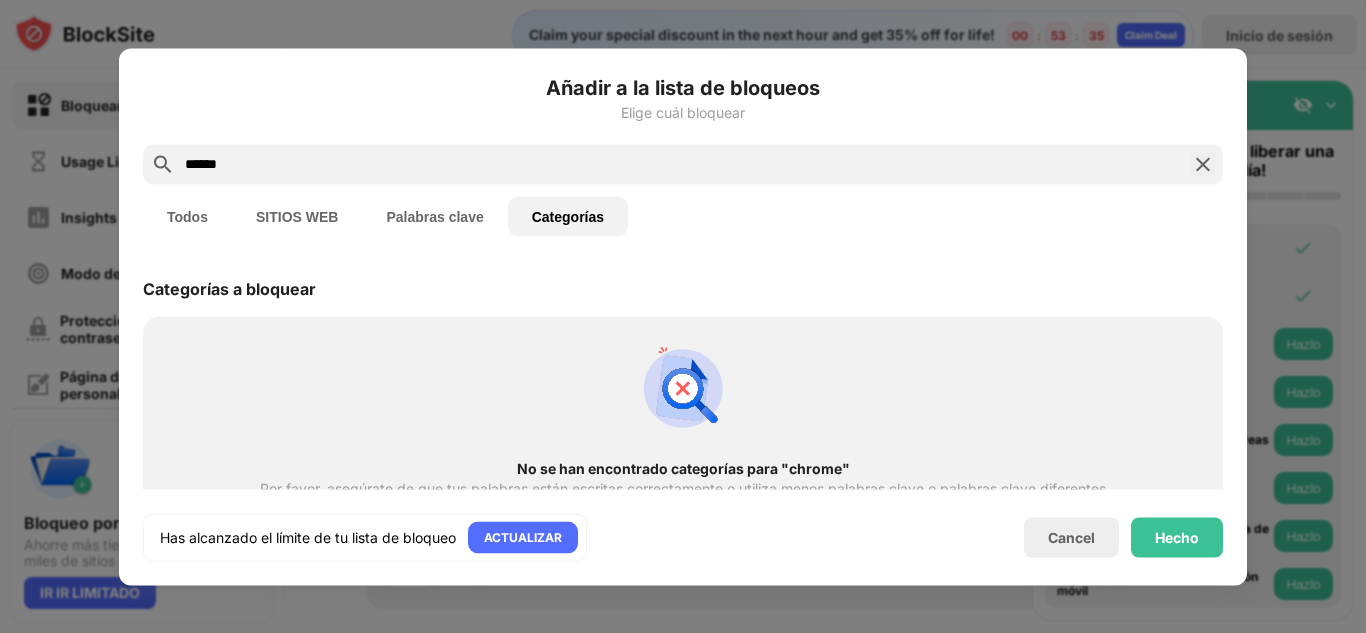 click on "Todos" at bounding box center (187, 216) 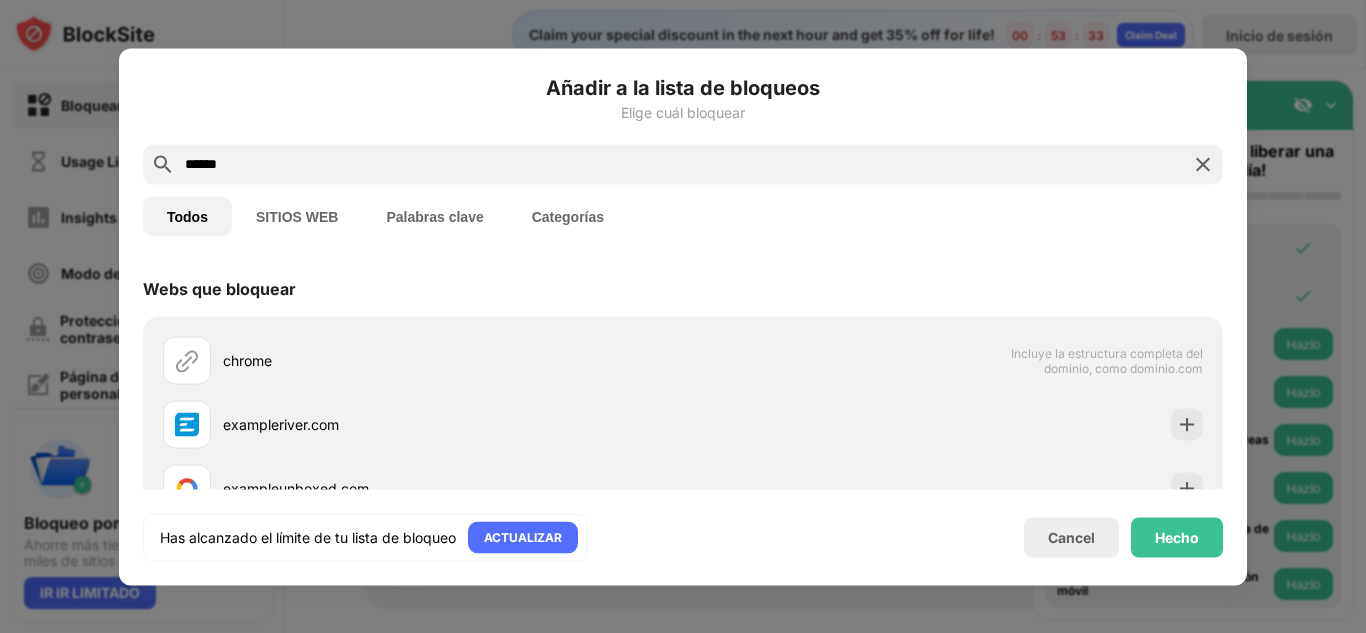 click on "******" at bounding box center (683, 164) 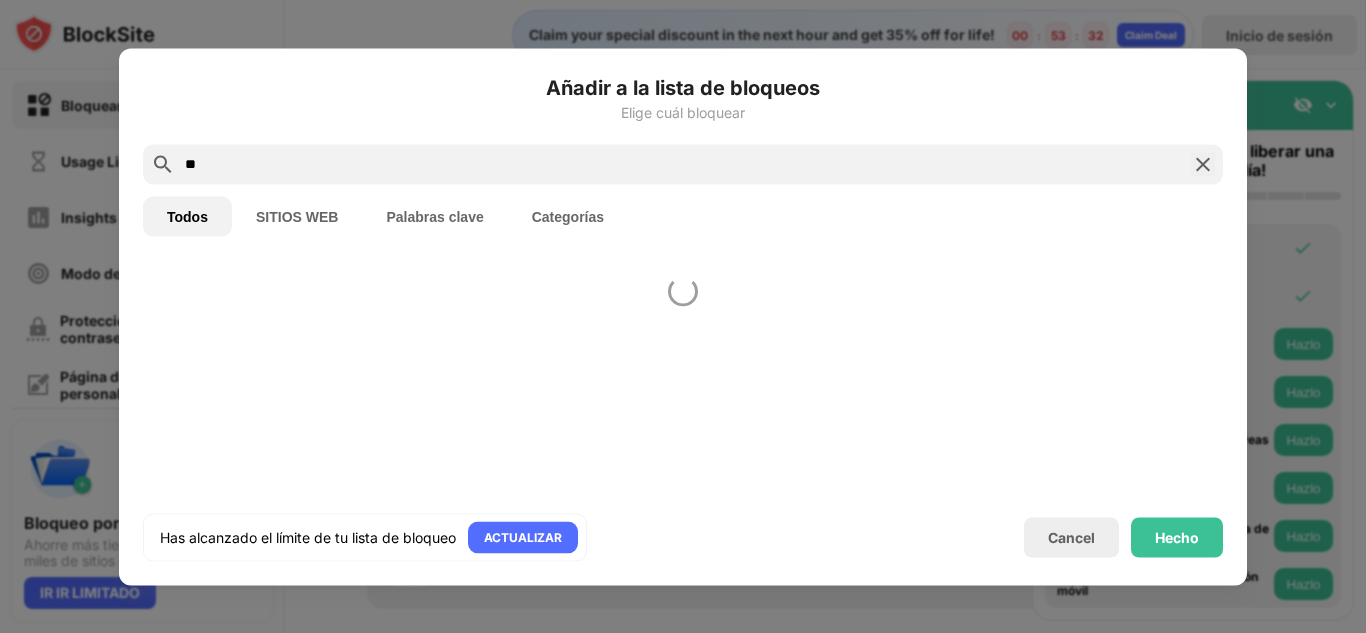 type on "*" 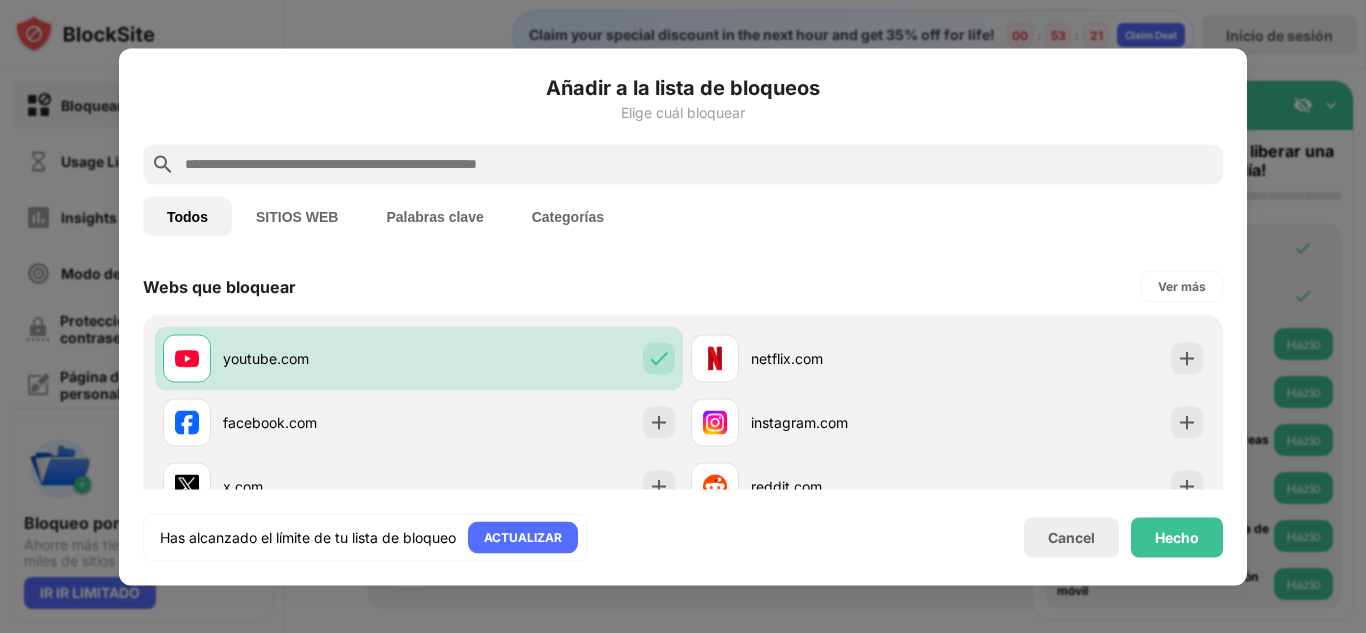 scroll, scrollTop: 281, scrollLeft: 0, axis: vertical 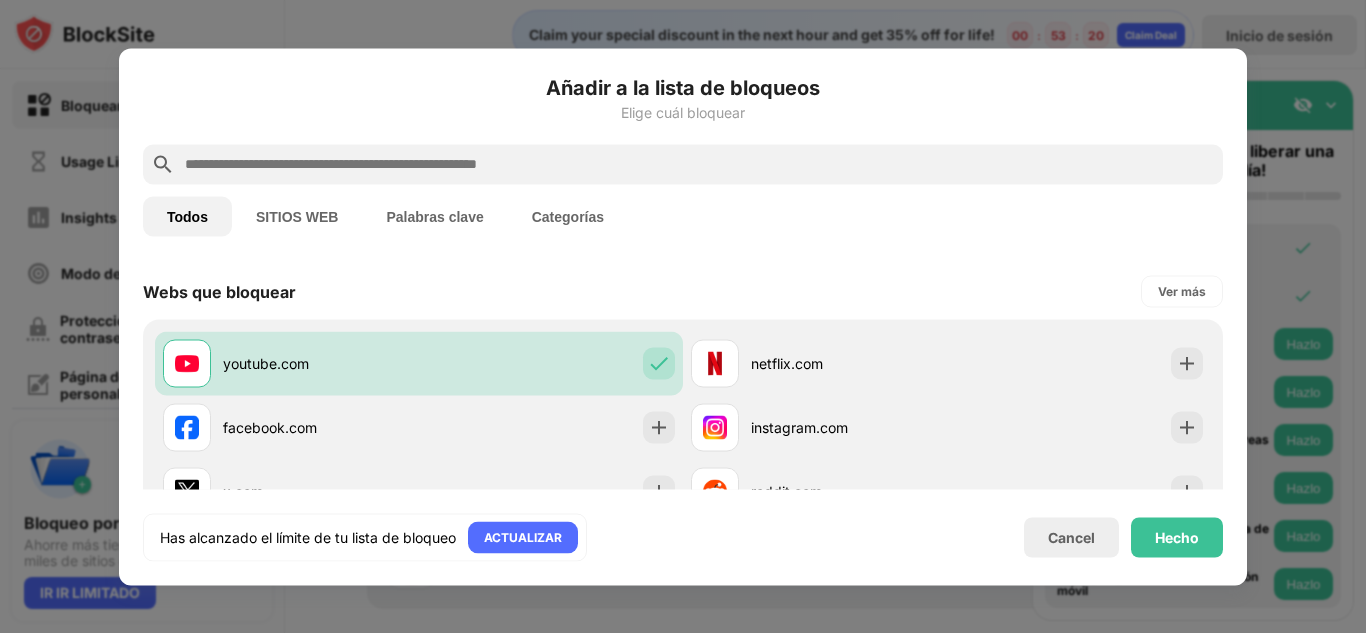 type 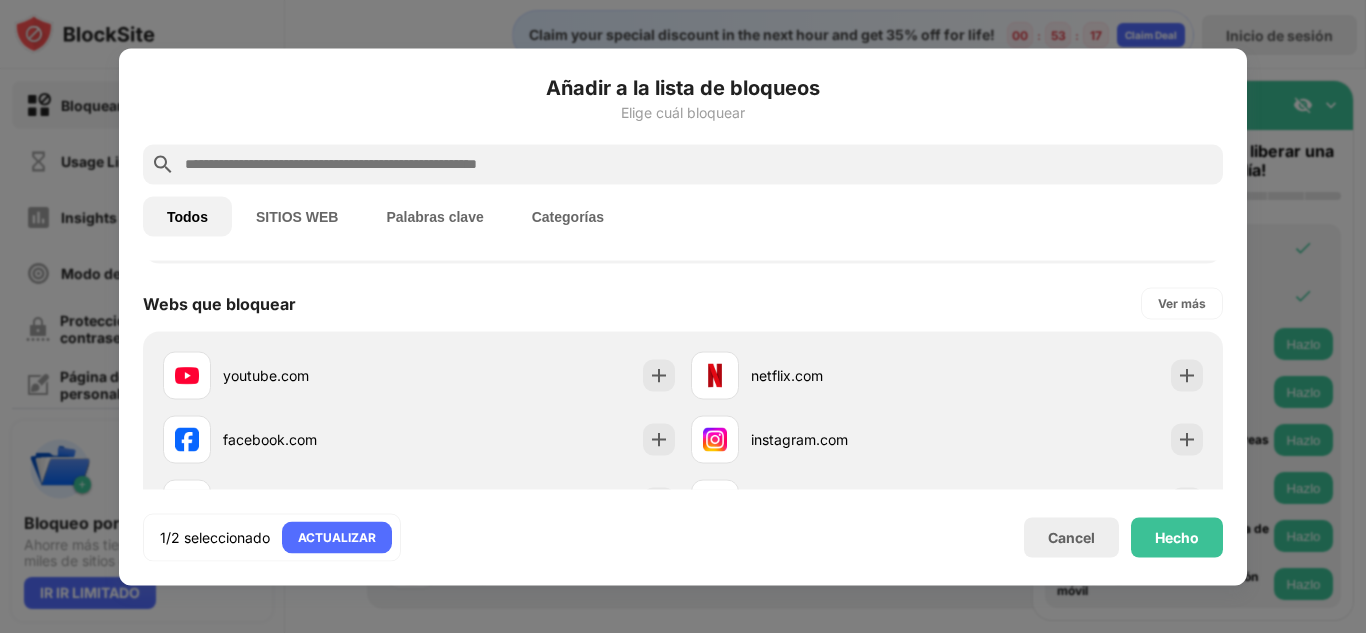 scroll, scrollTop: 261, scrollLeft: 0, axis: vertical 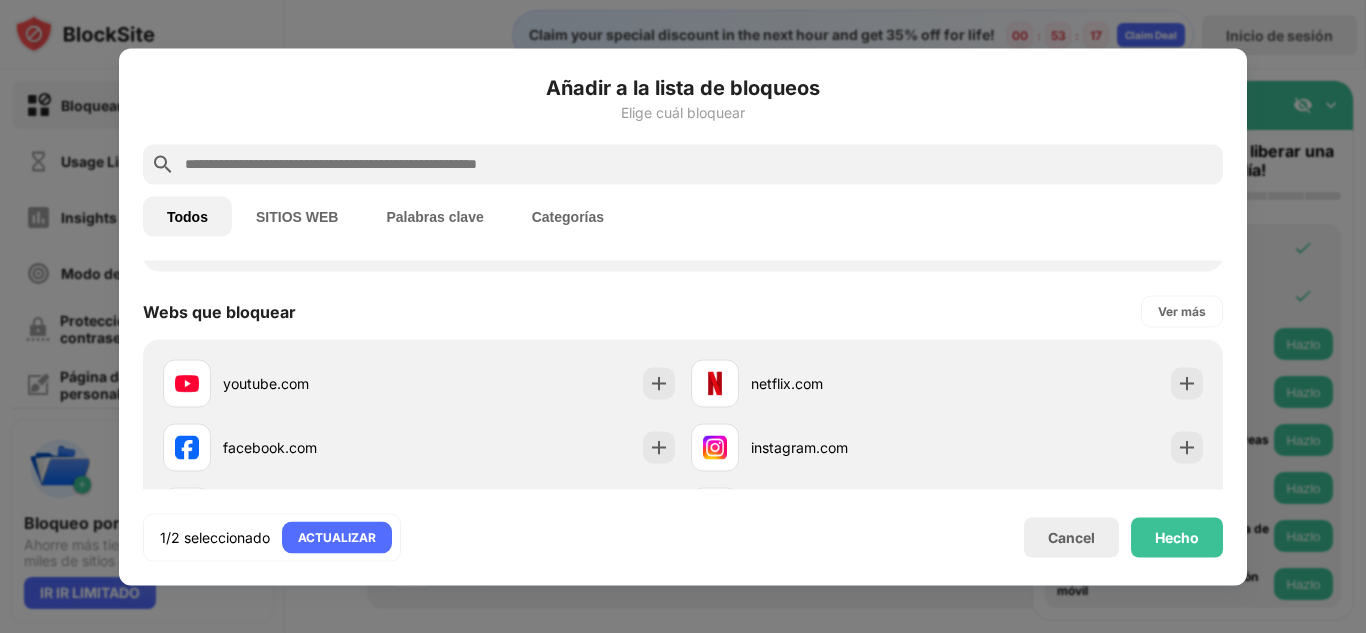 click on "youtube.com" at bounding box center [321, 383] 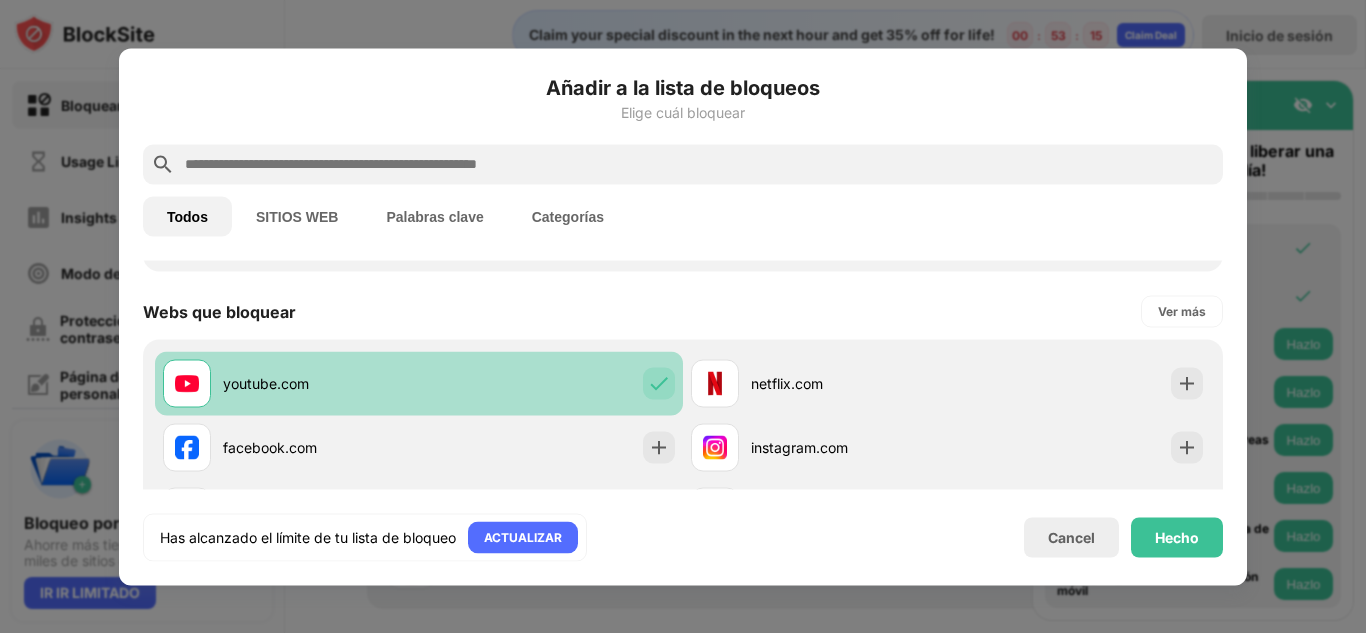 click on "youtube.com" at bounding box center (321, 383) 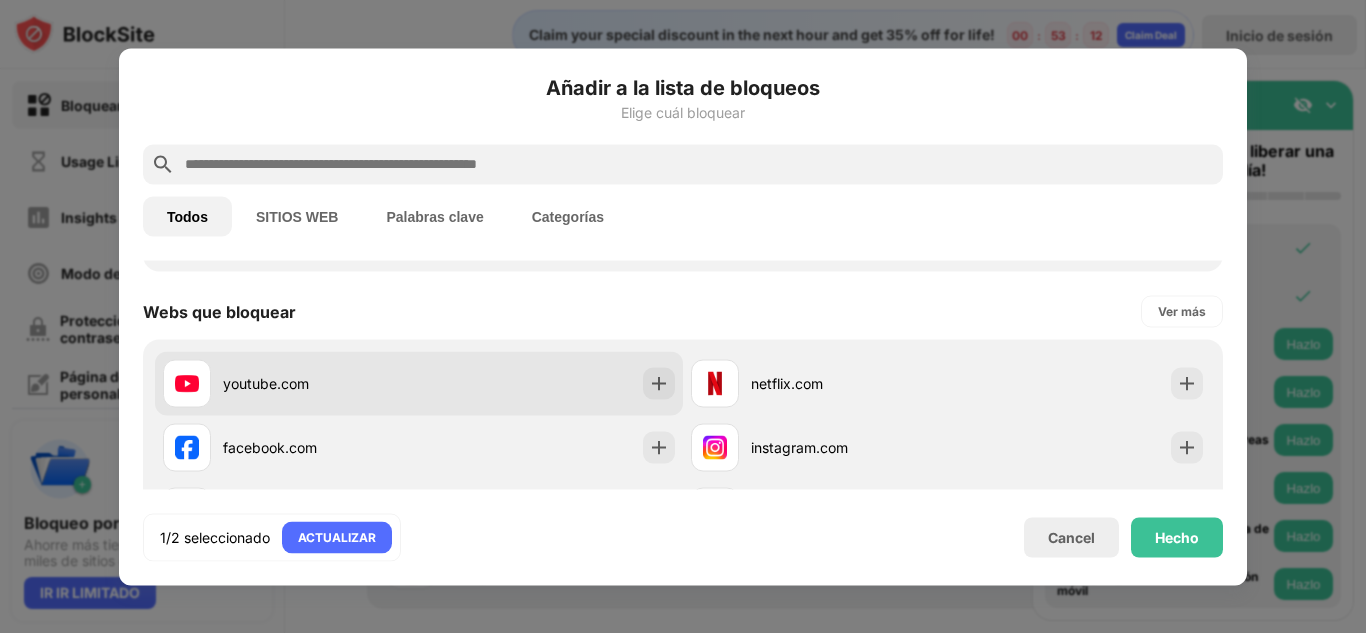 click on "youtube.com" at bounding box center [321, 383] 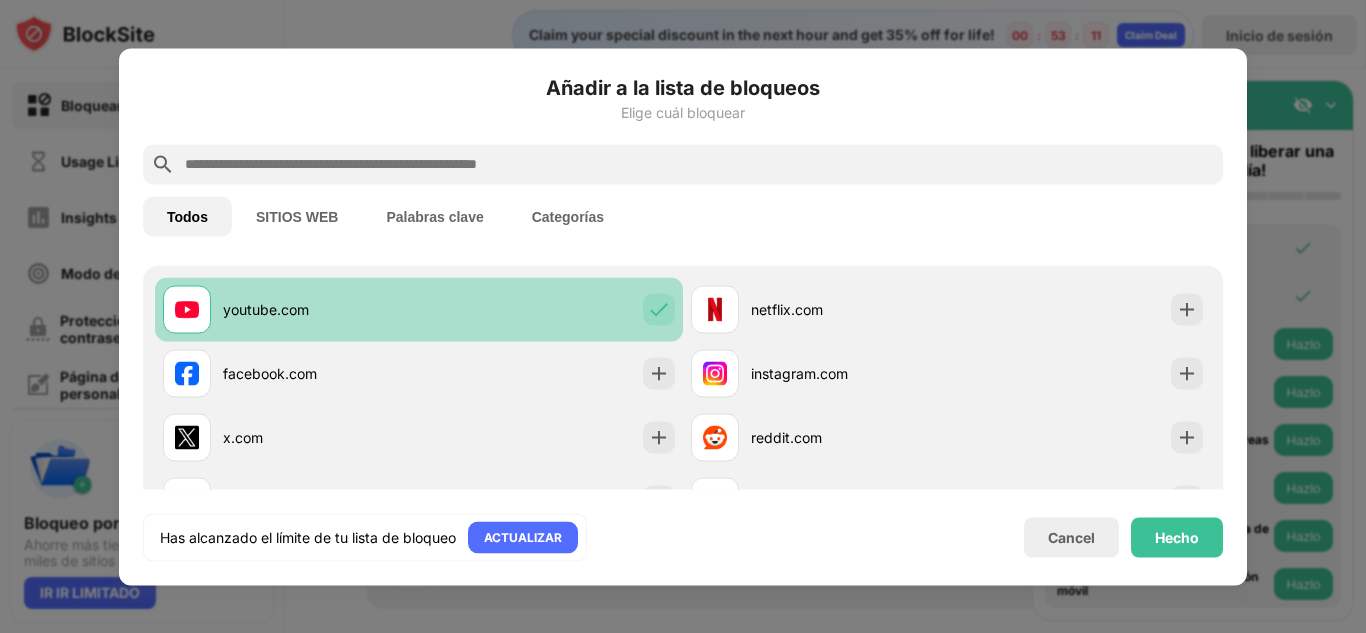 scroll, scrollTop: 0, scrollLeft: 0, axis: both 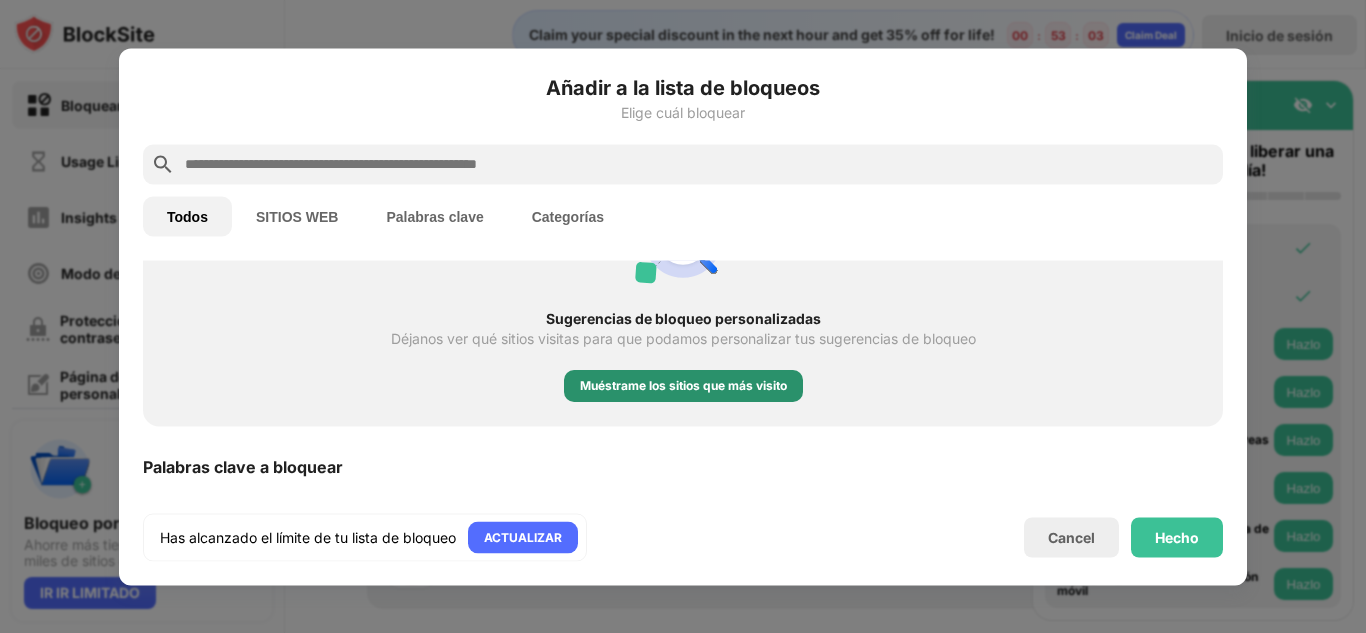 click on "Muéstrame los sitios que más visito" at bounding box center [683, 386] 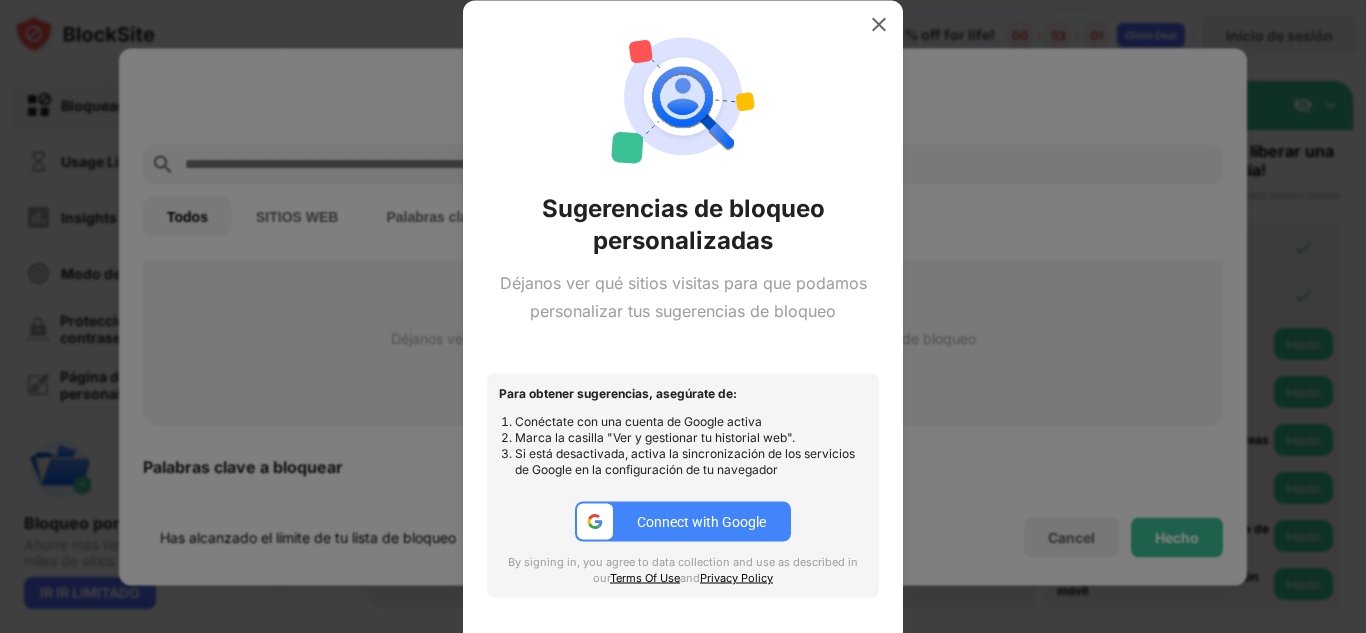 scroll, scrollTop: 0, scrollLeft: 0, axis: both 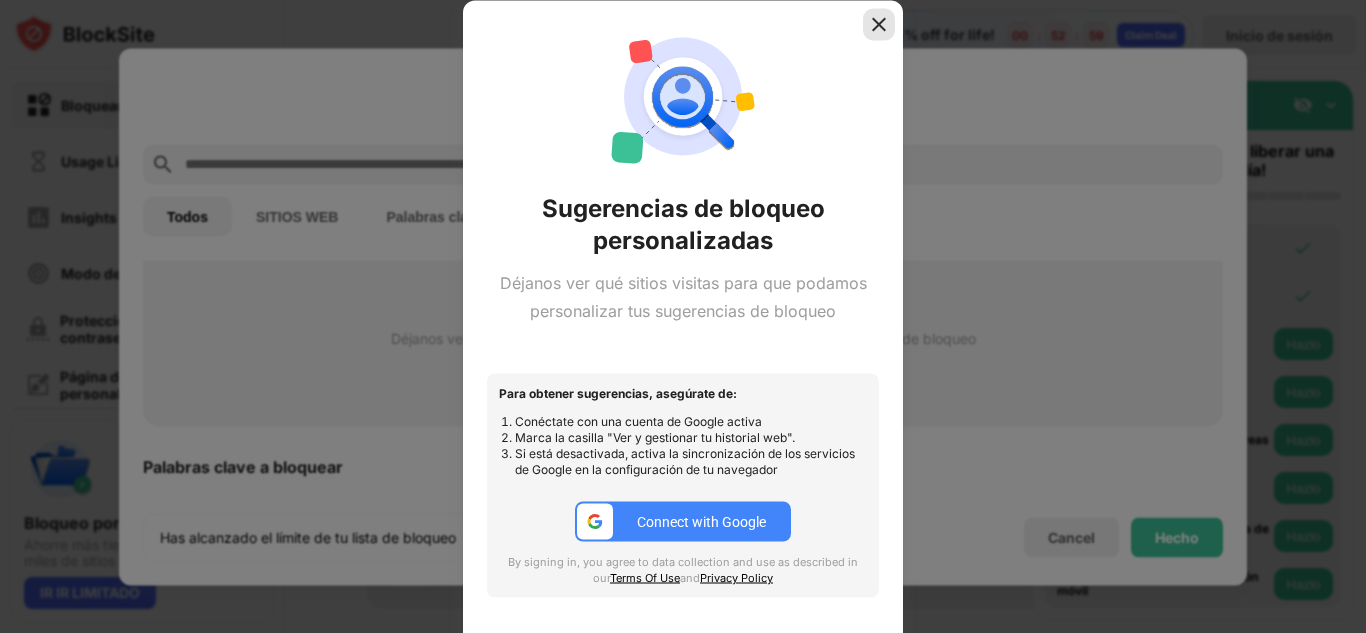 click at bounding box center [879, 24] 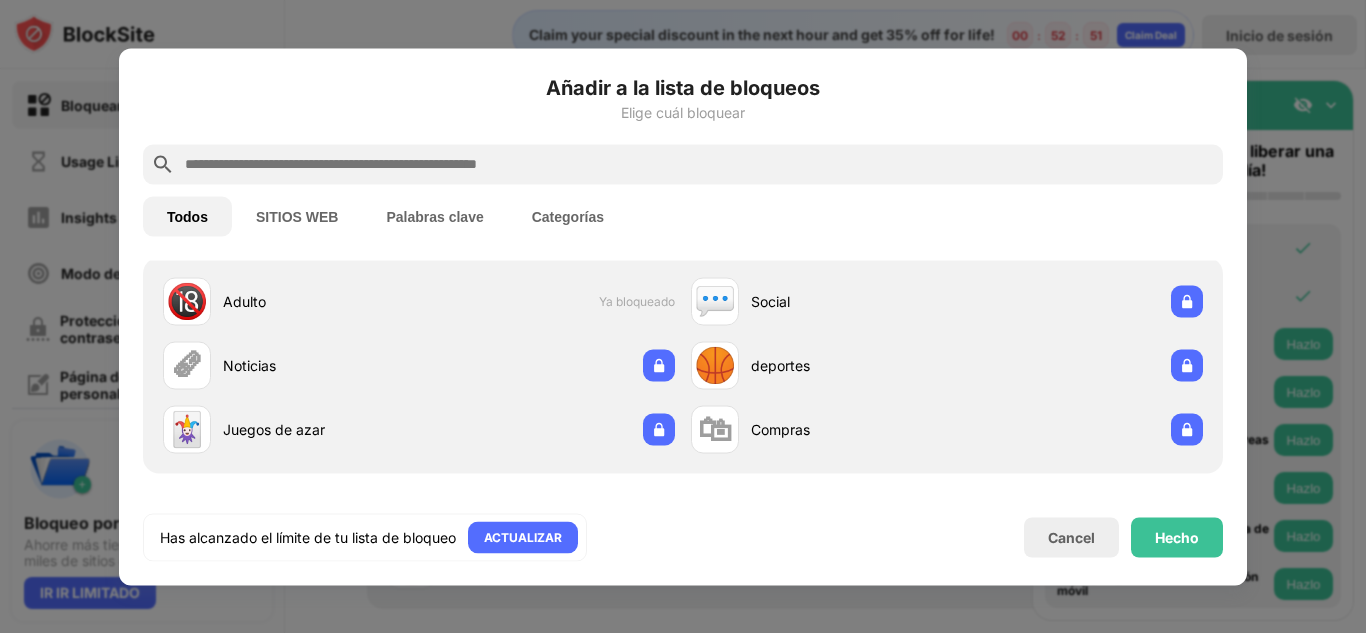 scroll, scrollTop: 0, scrollLeft: 0, axis: both 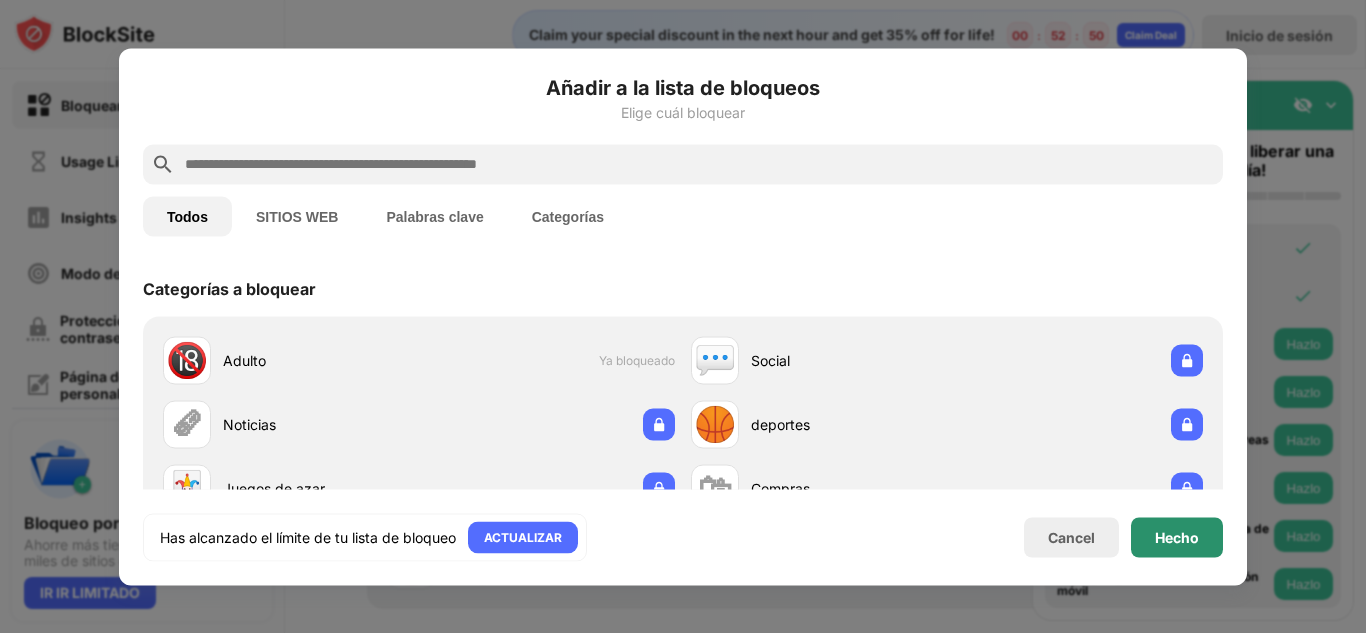 click on "Hecho" at bounding box center (1177, 537) 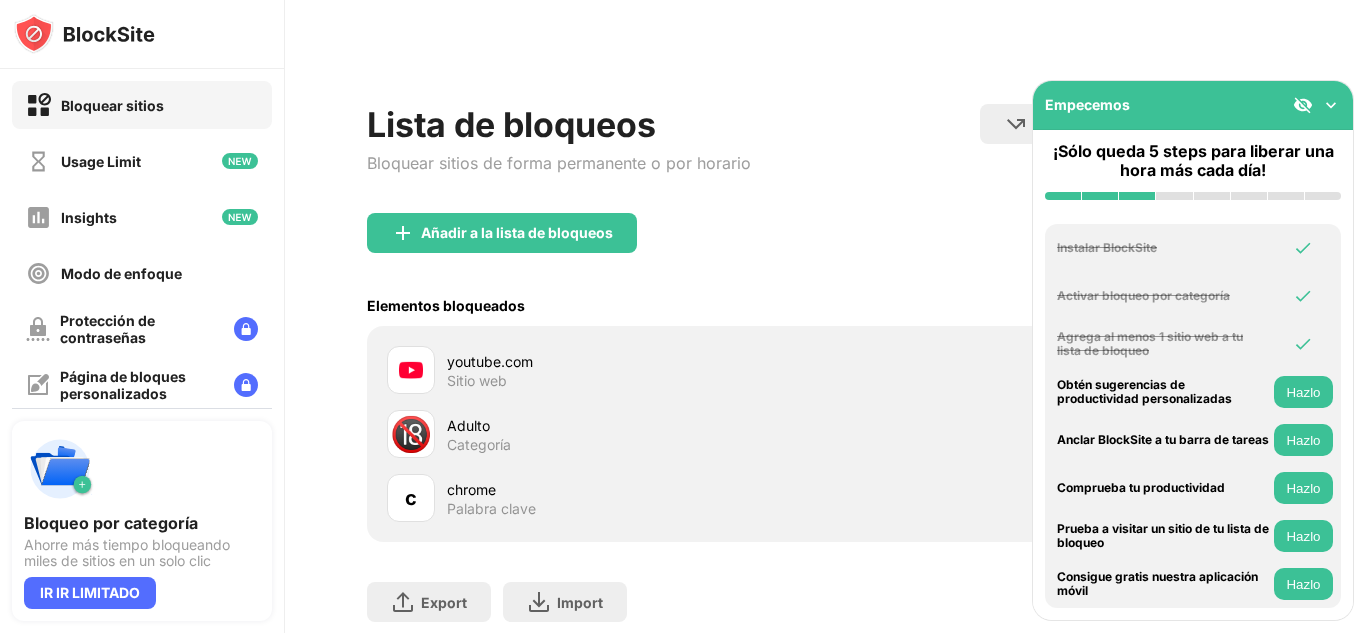 scroll, scrollTop: 316, scrollLeft: 0, axis: vertical 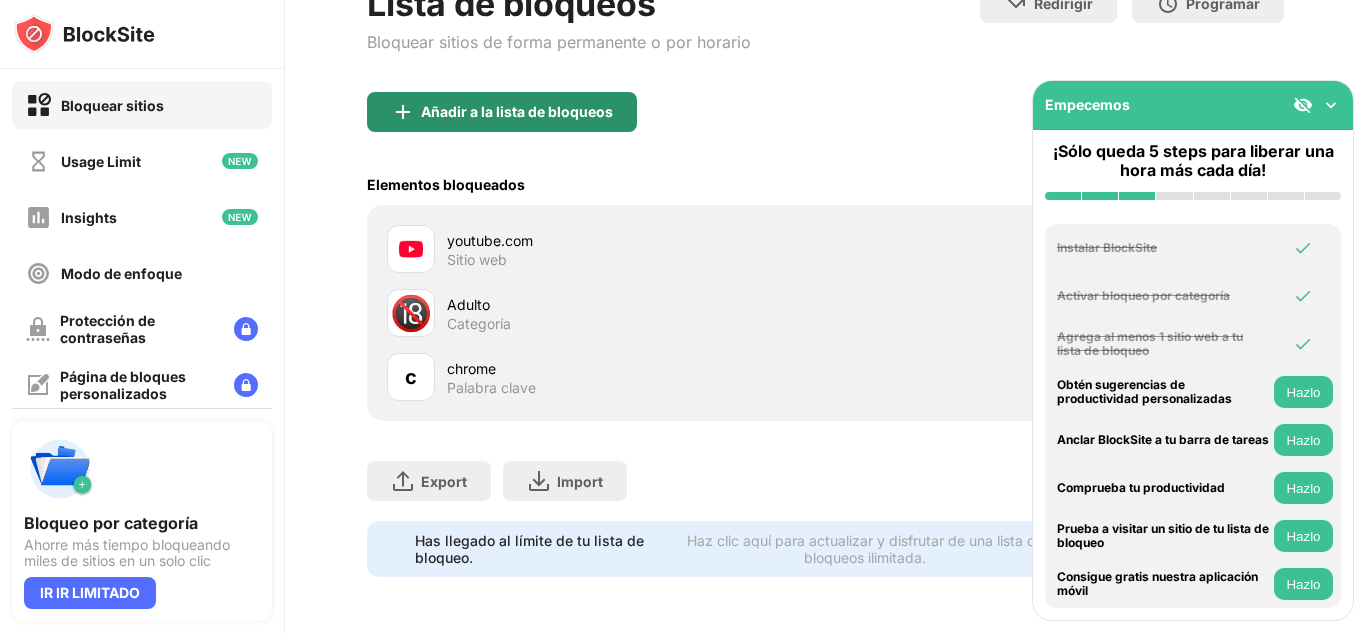 click on "Añadir a la lista de bloqueos" at bounding box center [825, 128] 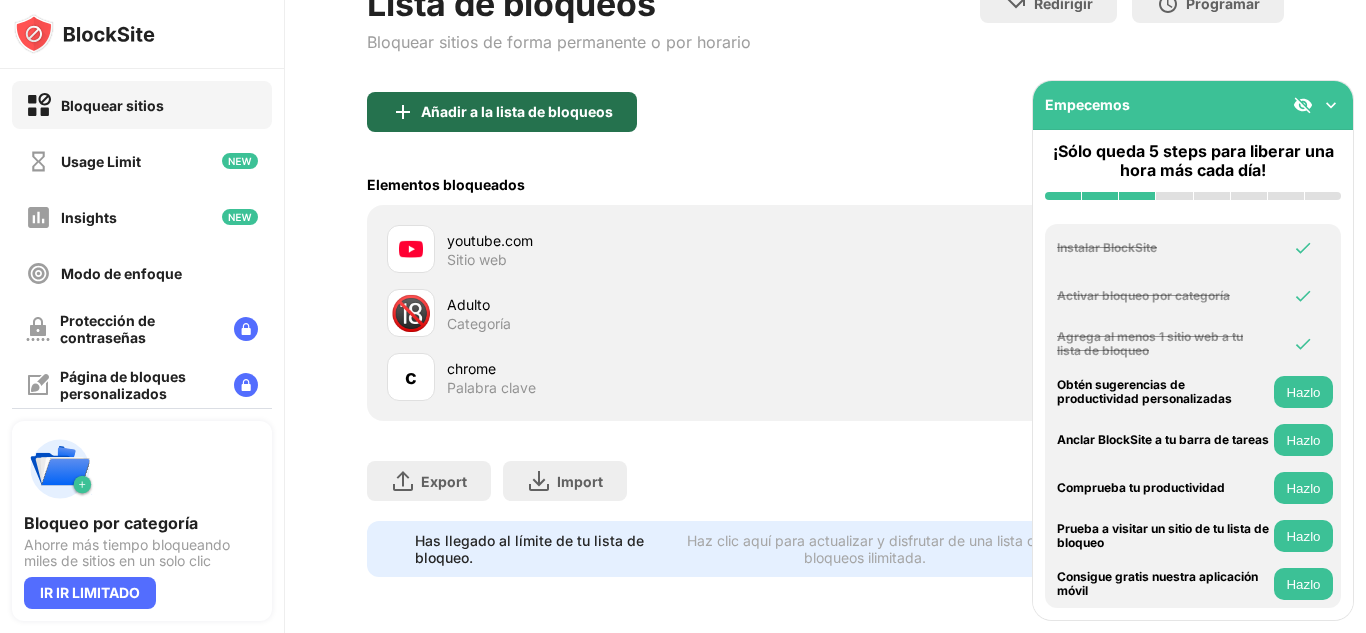 click on "Añadir a la lista de bloqueos" at bounding box center [517, 112] 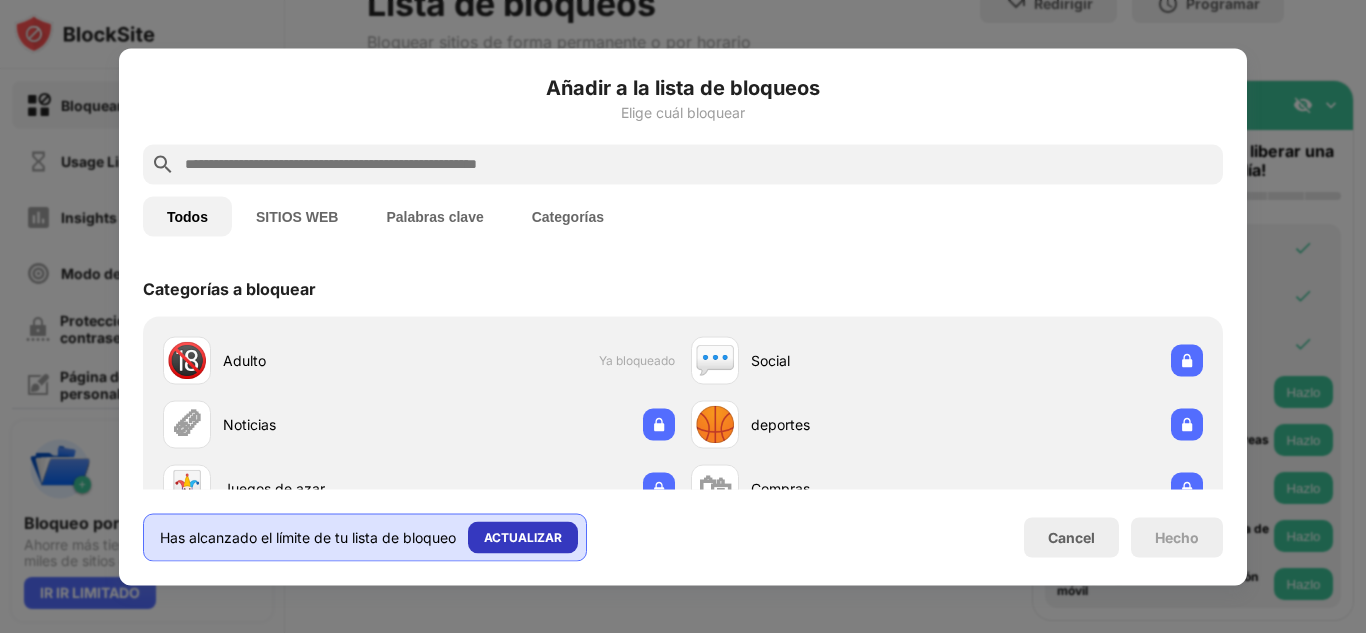 click on "ACTUALIZAR" at bounding box center (523, 537) 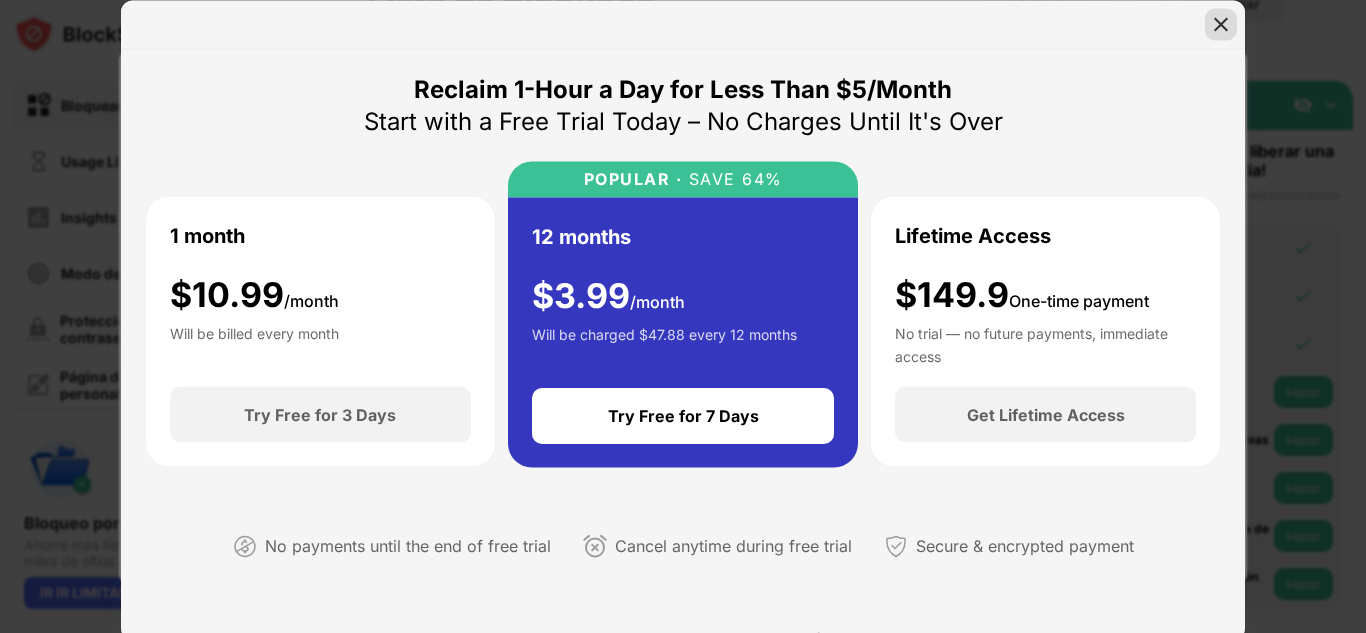 click at bounding box center (1221, 24) 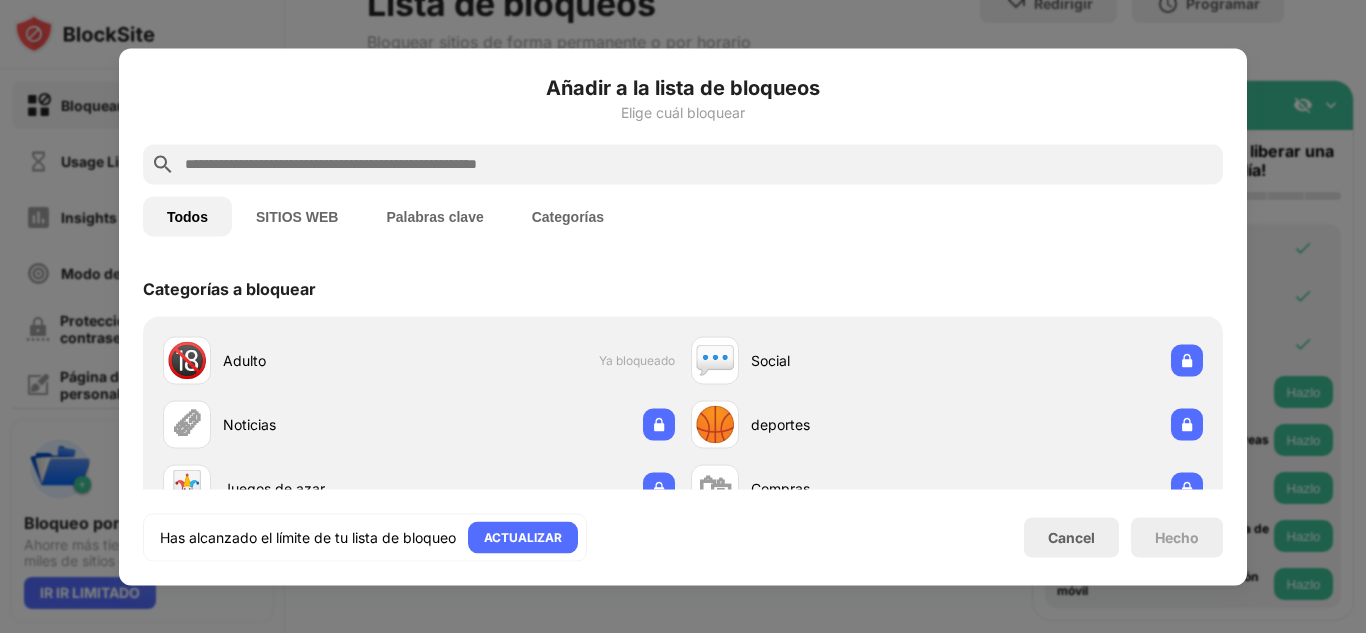 click at bounding box center (683, 316) 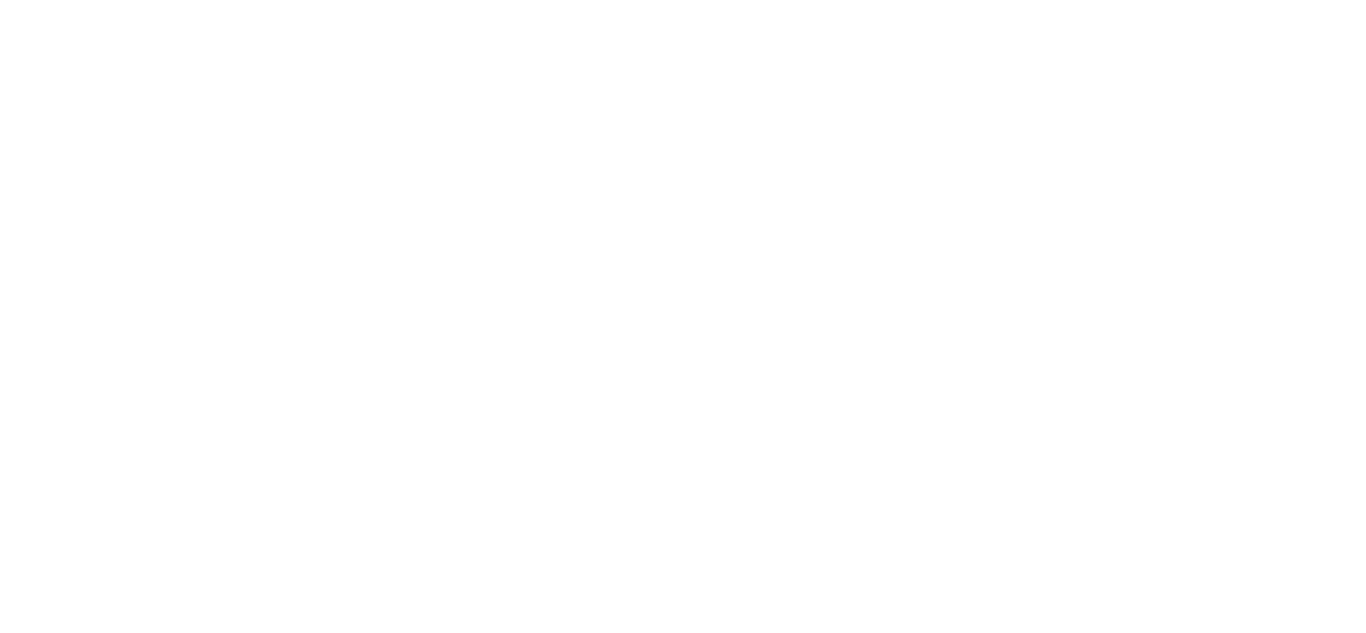 scroll, scrollTop: 0, scrollLeft: 0, axis: both 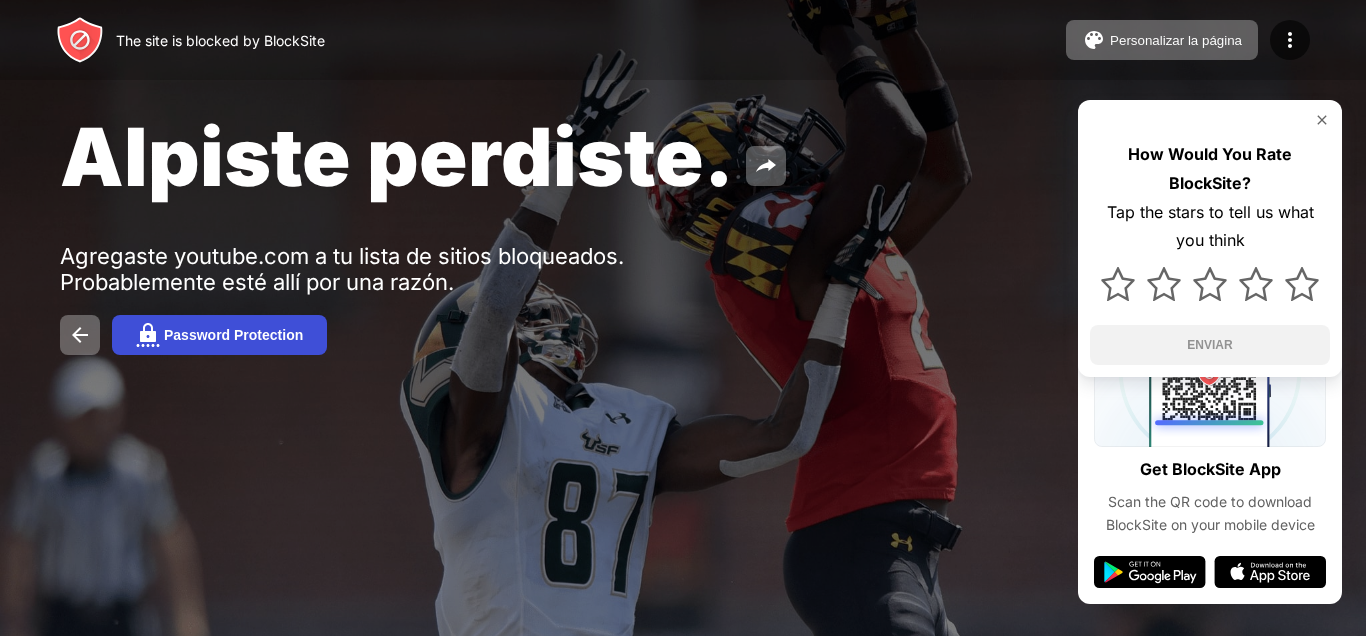 click on "Password Protection" at bounding box center (219, 335) 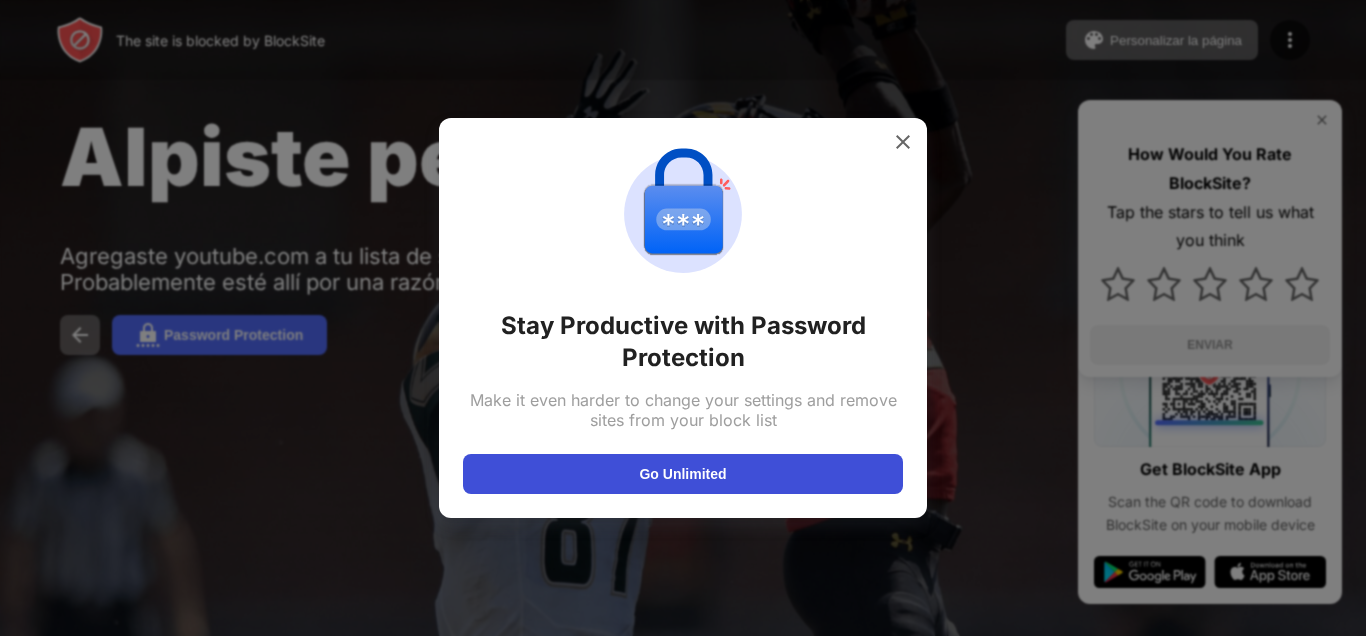 click on "Go Unlimited" at bounding box center (683, 474) 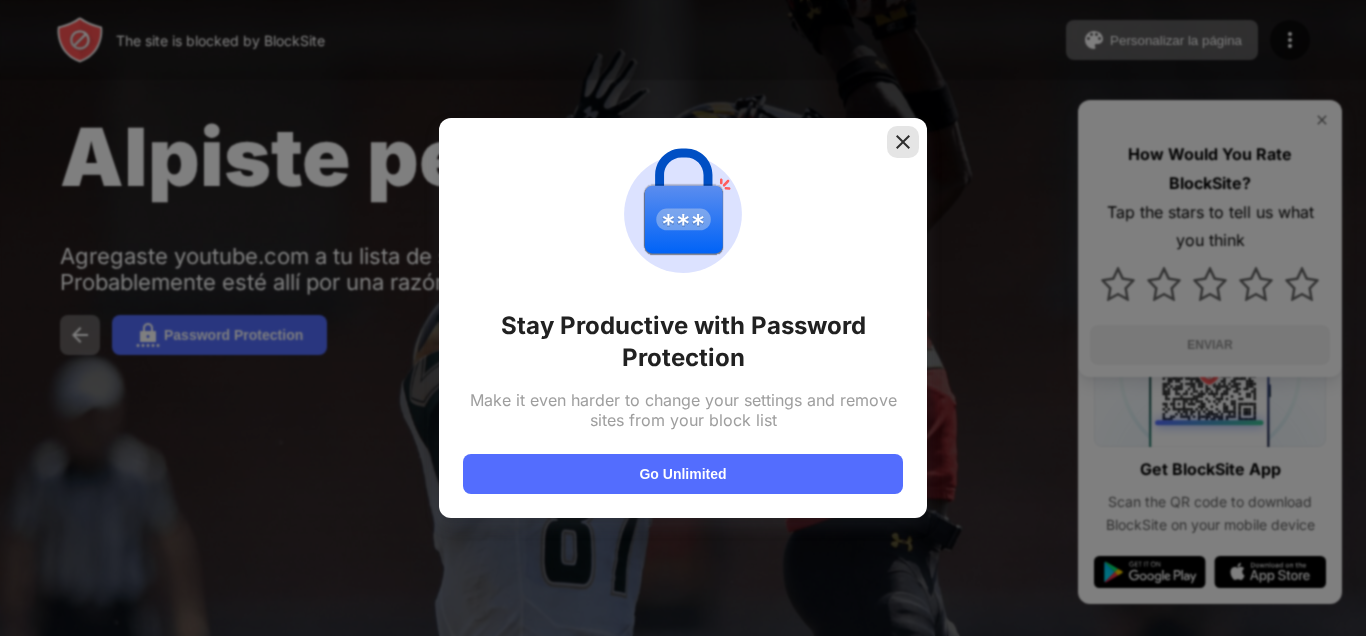 click at bounding box center (903, 142) 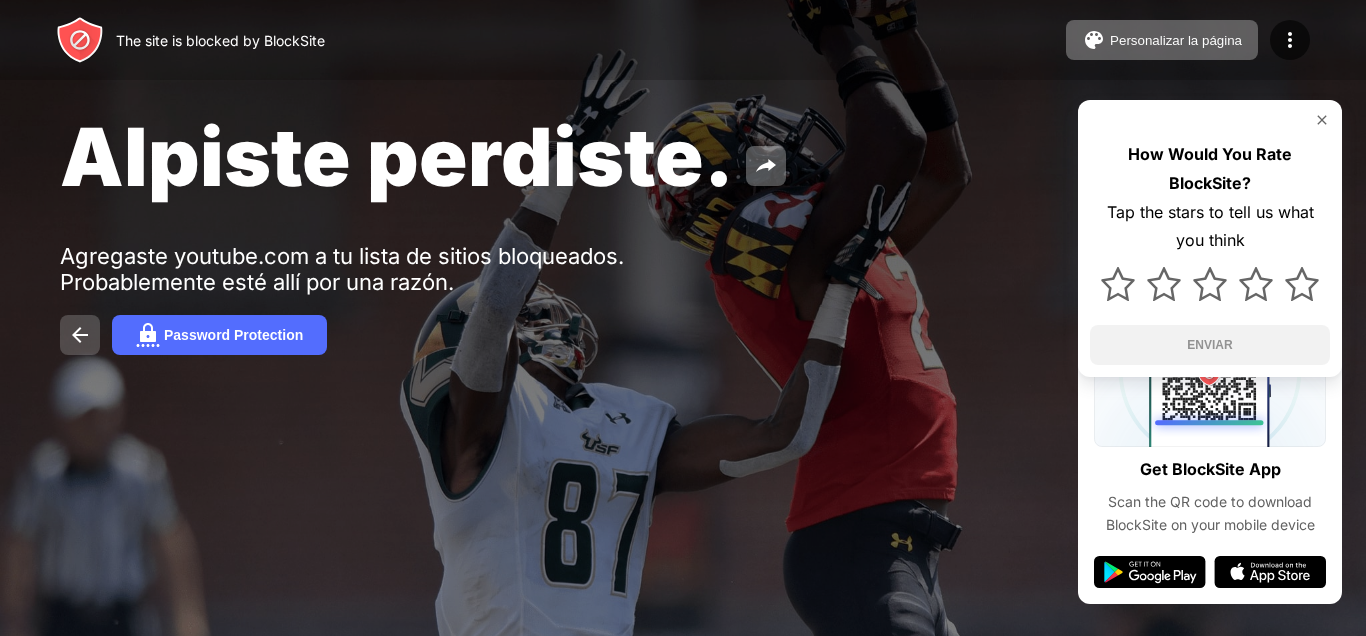 click at bounding box center [80, 335] 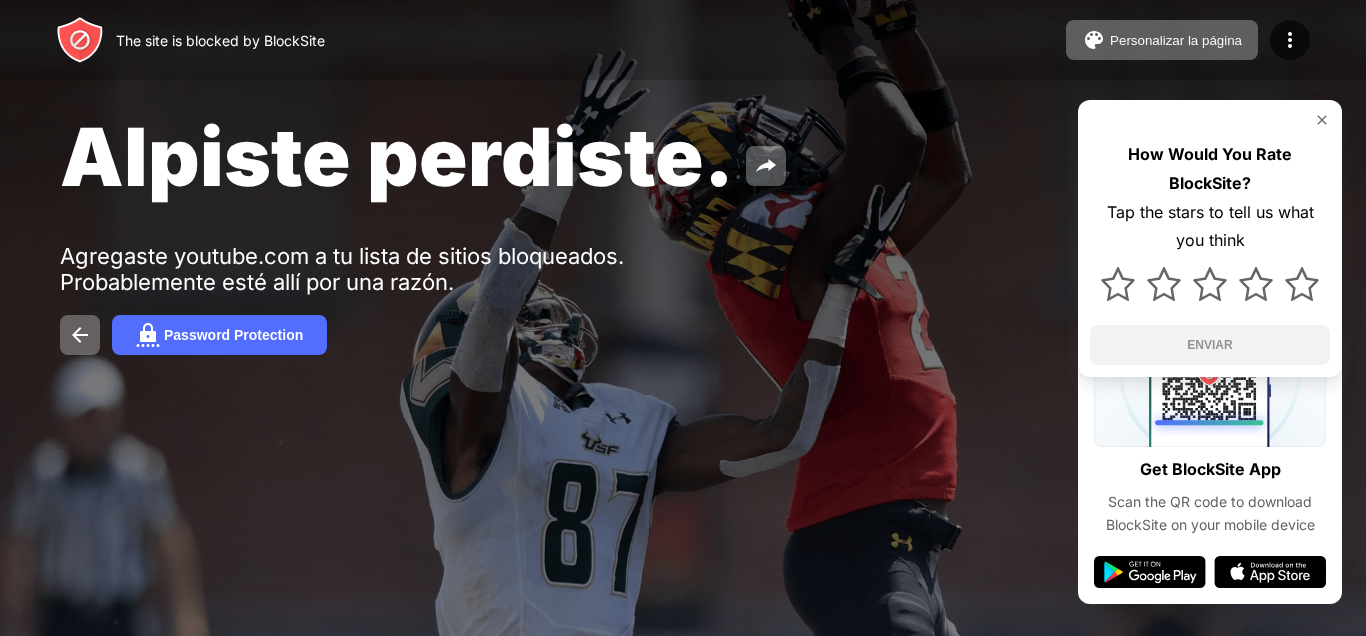 click on "Alpiste perdiste. Agregaste youtube.com a tu lista de sitios bloqueados. Probablemente esté allí por una razón. Password Protection How Would You Rate BlockSite? Tap the stars to tell us what you think ENVIAR" at bounding box center (683, 231) 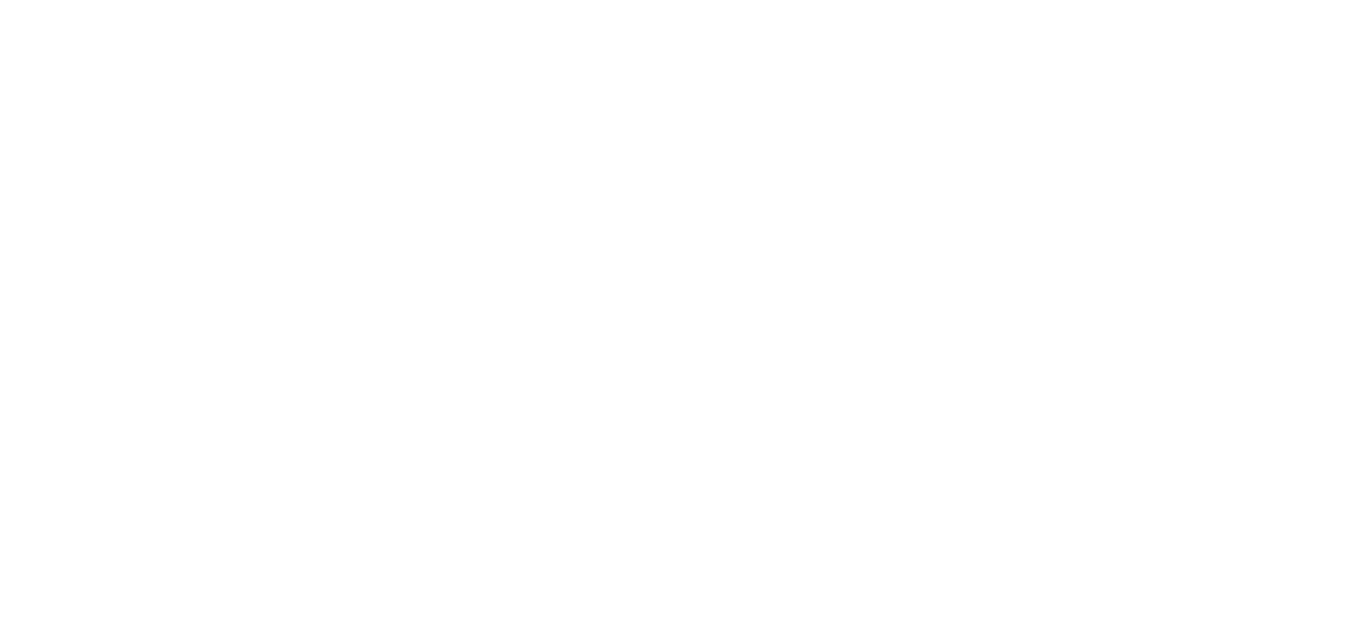 scroll, scrollTop: 0, scrollLeft: 0, axis: both 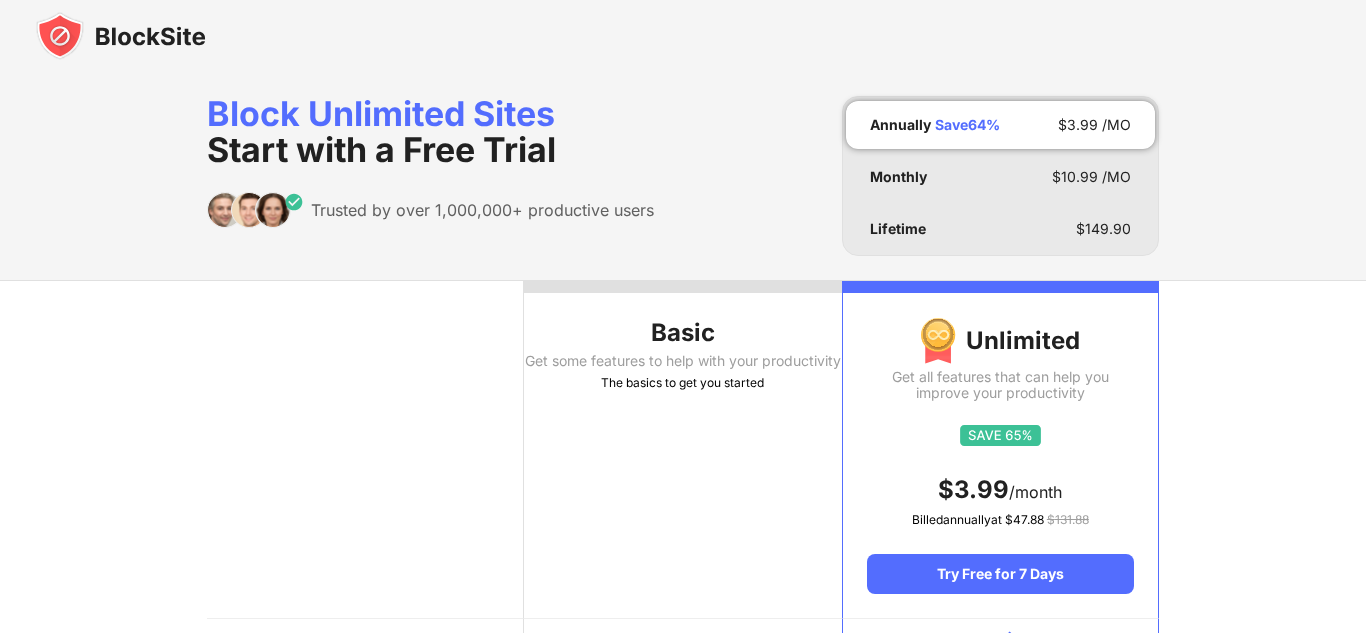 click on "Basic Get some features to help with your productivity The basics to get you started" at bounding box center [682, 450] 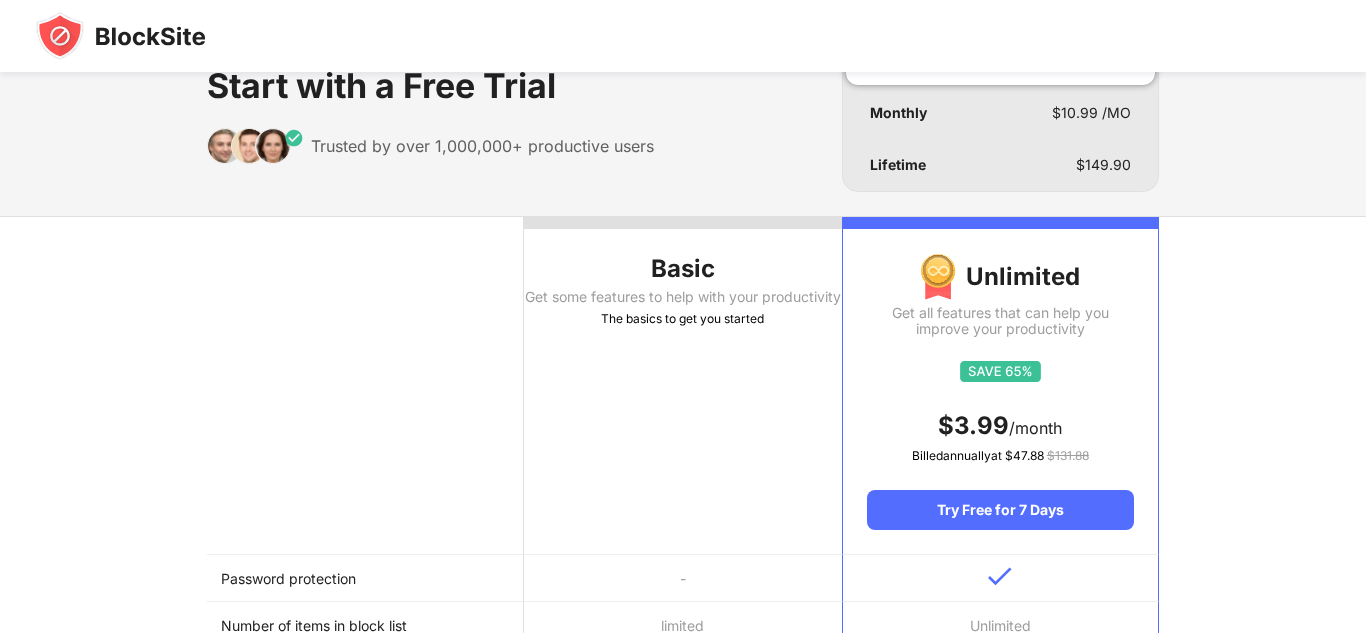 click on "Basic Get some features to help with your productivity The basics to get you started" at bounding box center [682, 386] 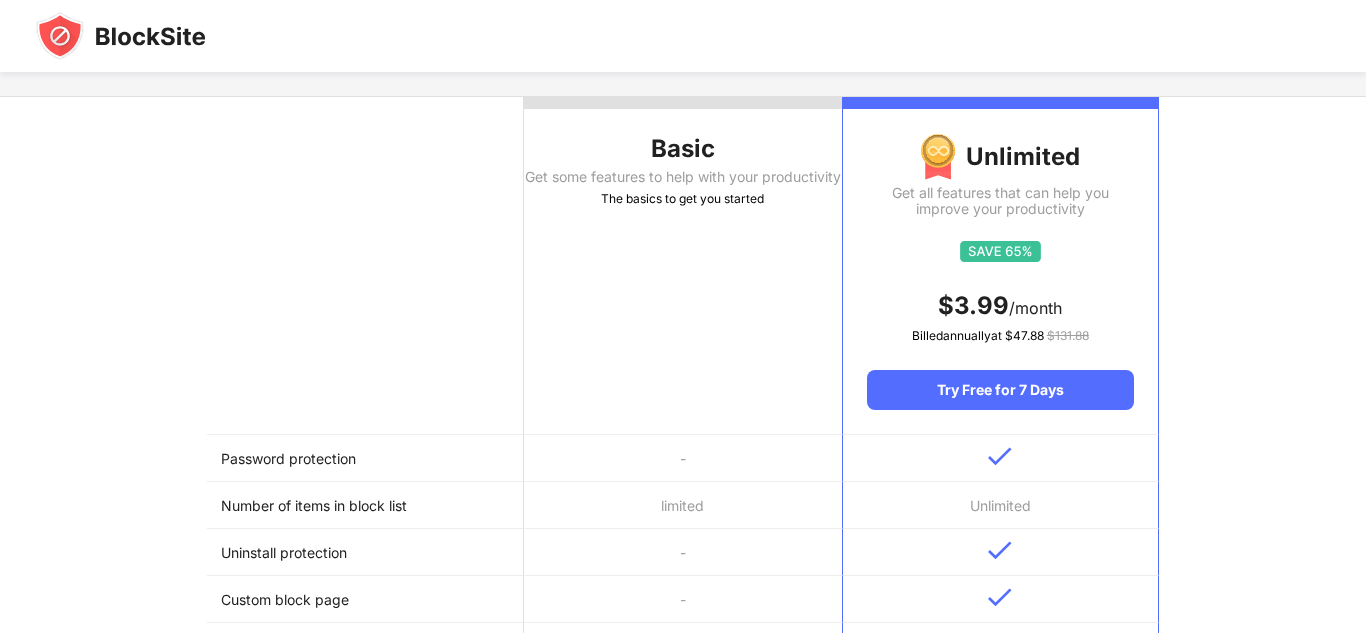 scroll, scrollTop: 217, scrollLeft: 0, axis: vertical 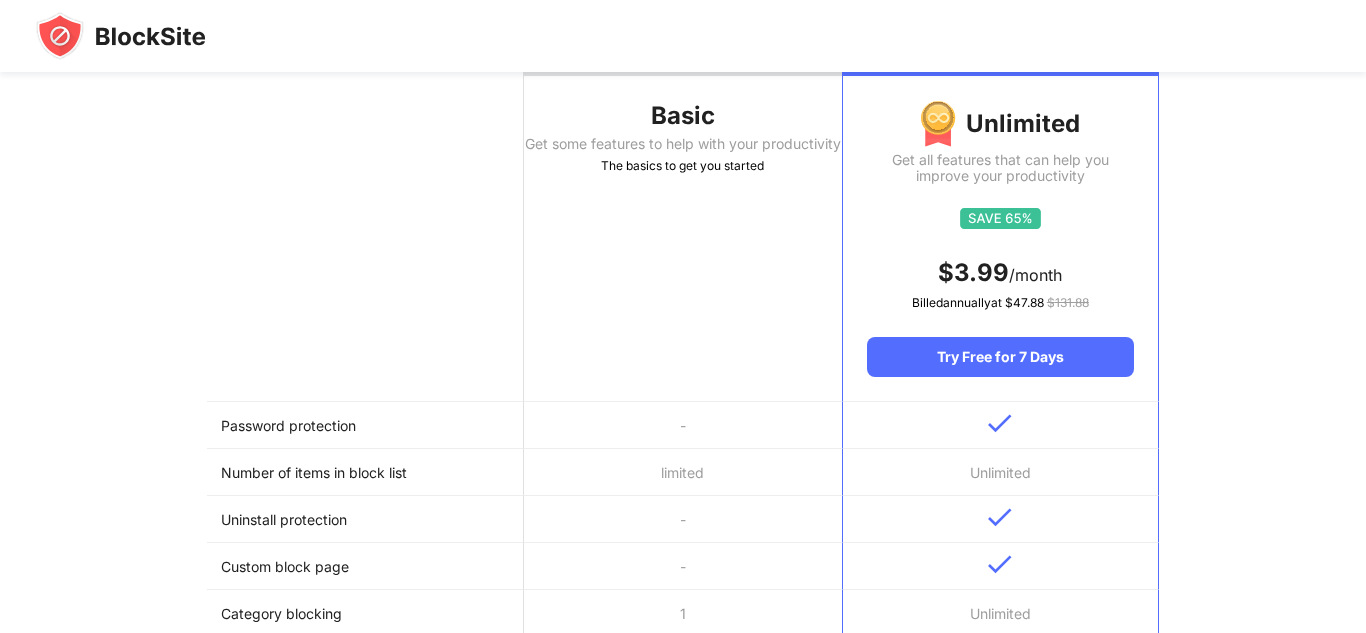 click on "Password protection" at bounding box center (365, 425) 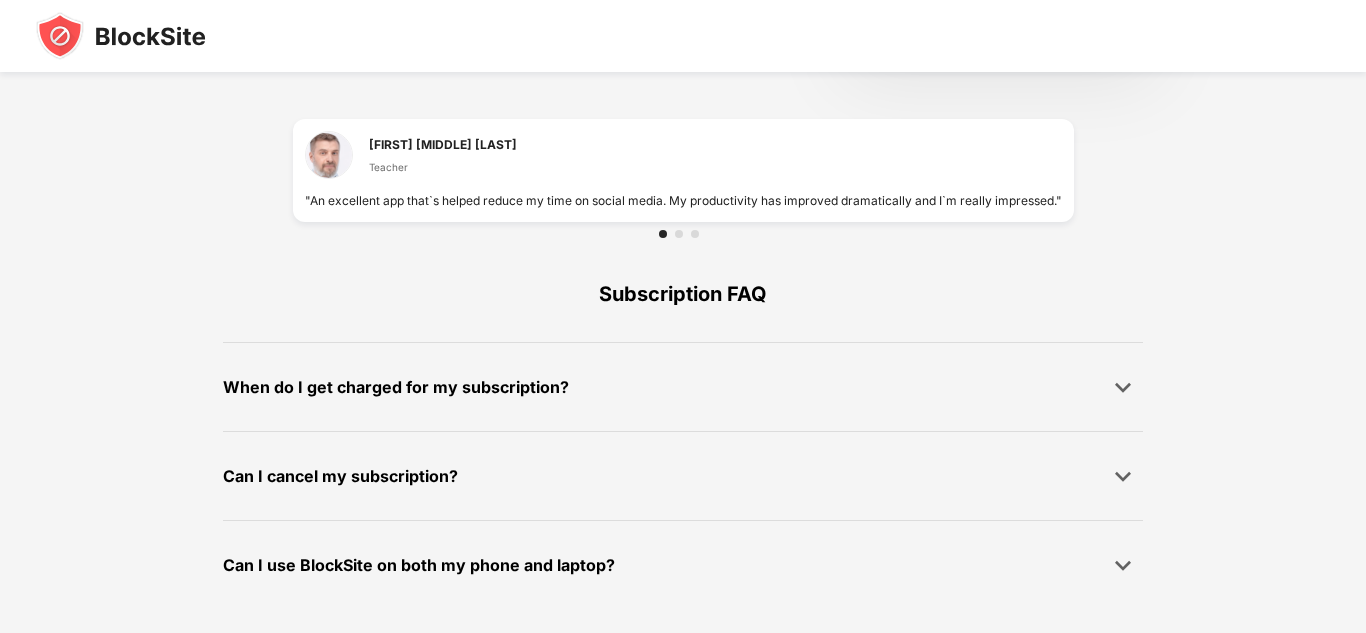 scroll, scrollTop: 0, scrollLeft: 0, axis: both 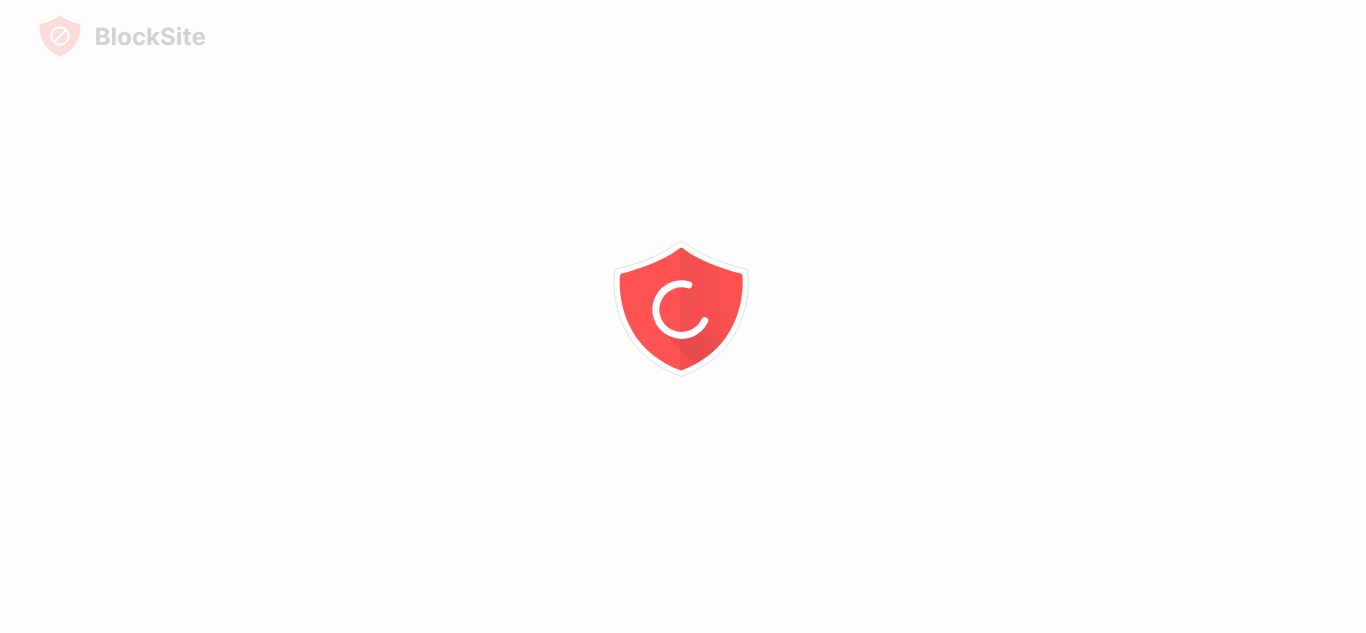 click at bounding box center (683, 316) 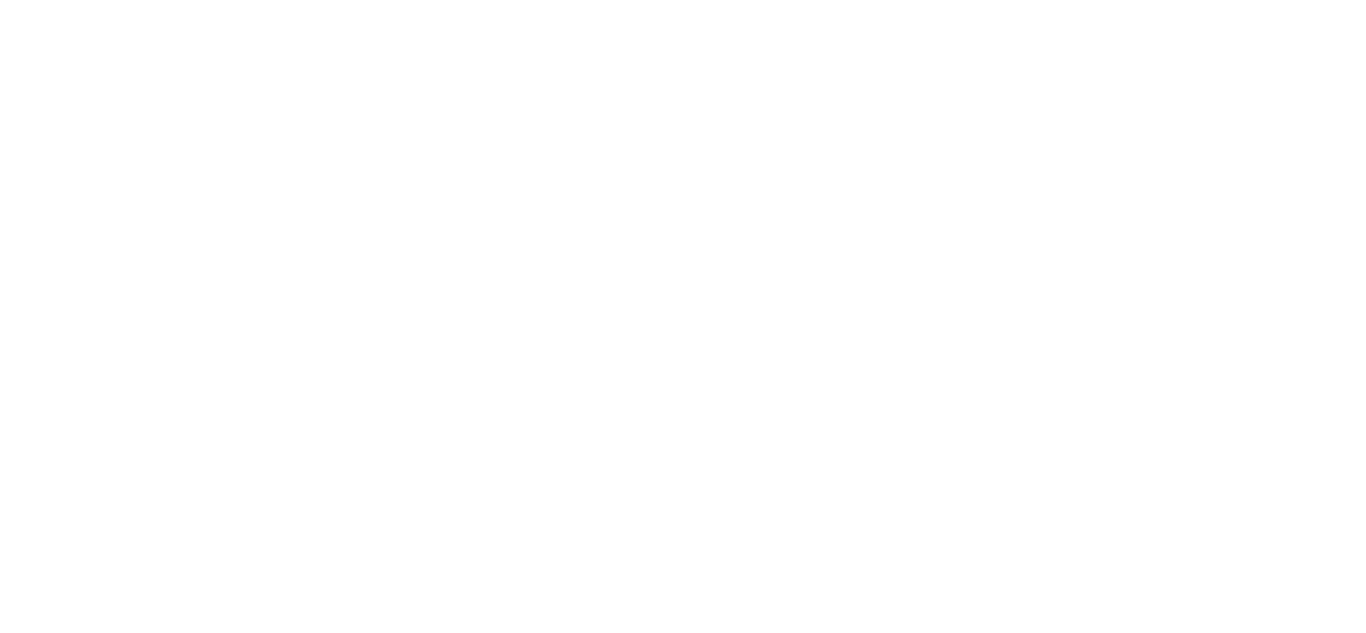 scroll, scrollTop: 0, scrollLeft: 0, axis: both 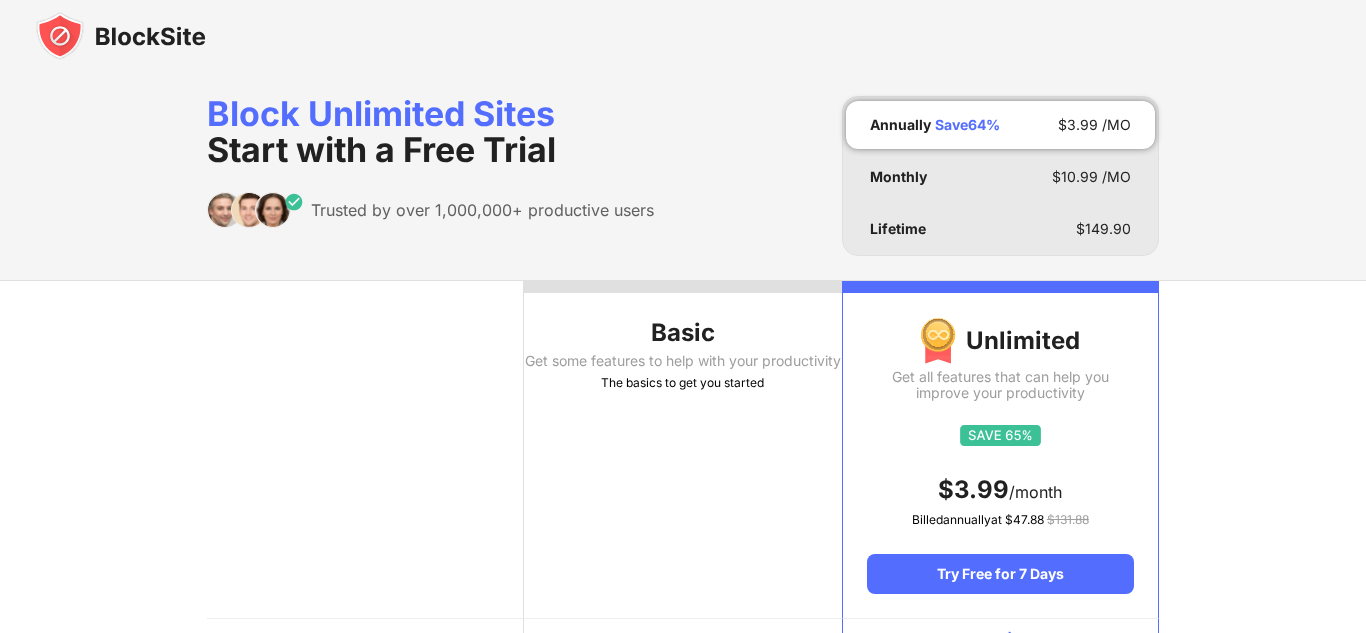 click on "Basic" at bounding box center [682, 333] 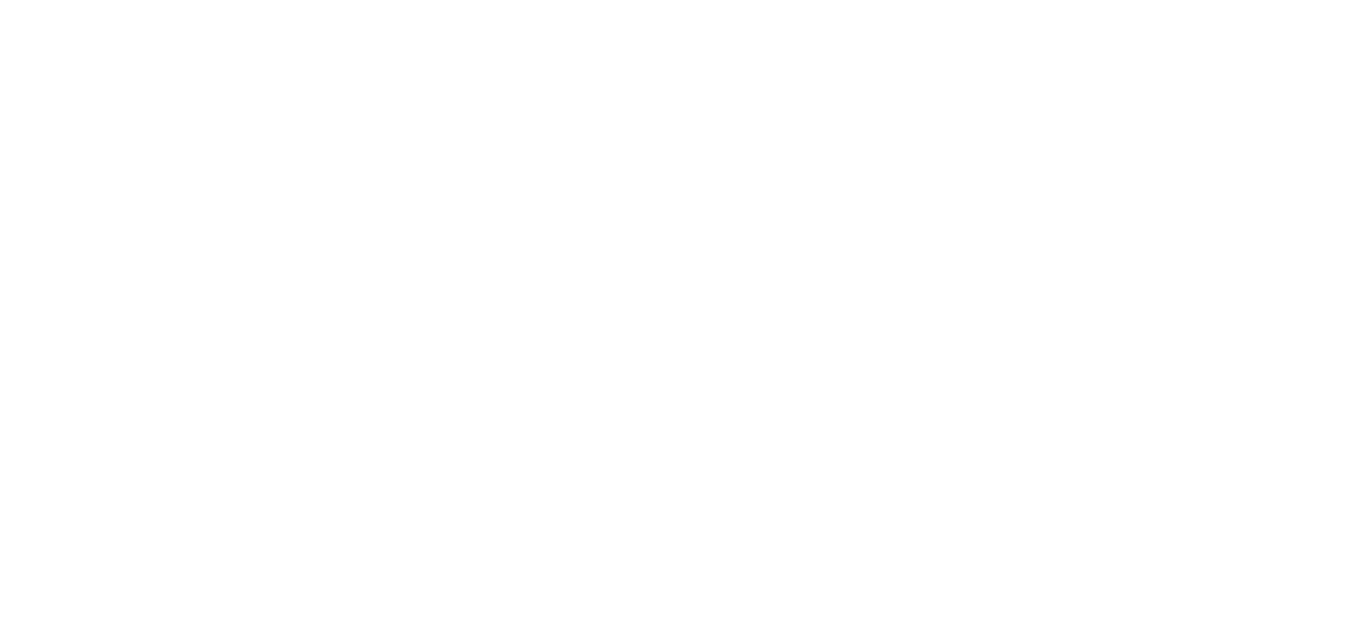 scroll, scrollTop: 0, scrollLeft: 0, axis: both 